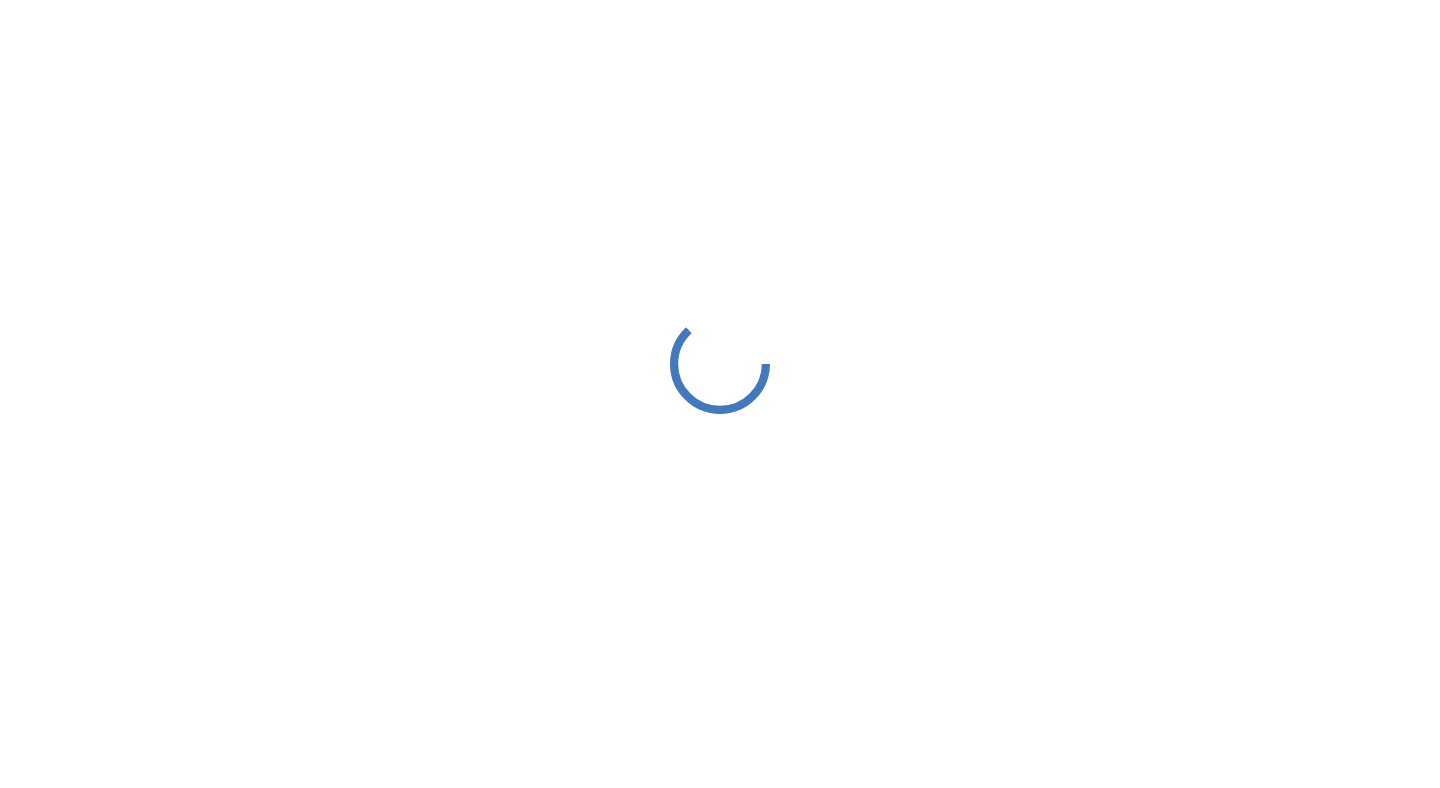 scroll, scrollTop: 0, scrollLeft: 0, axis: both 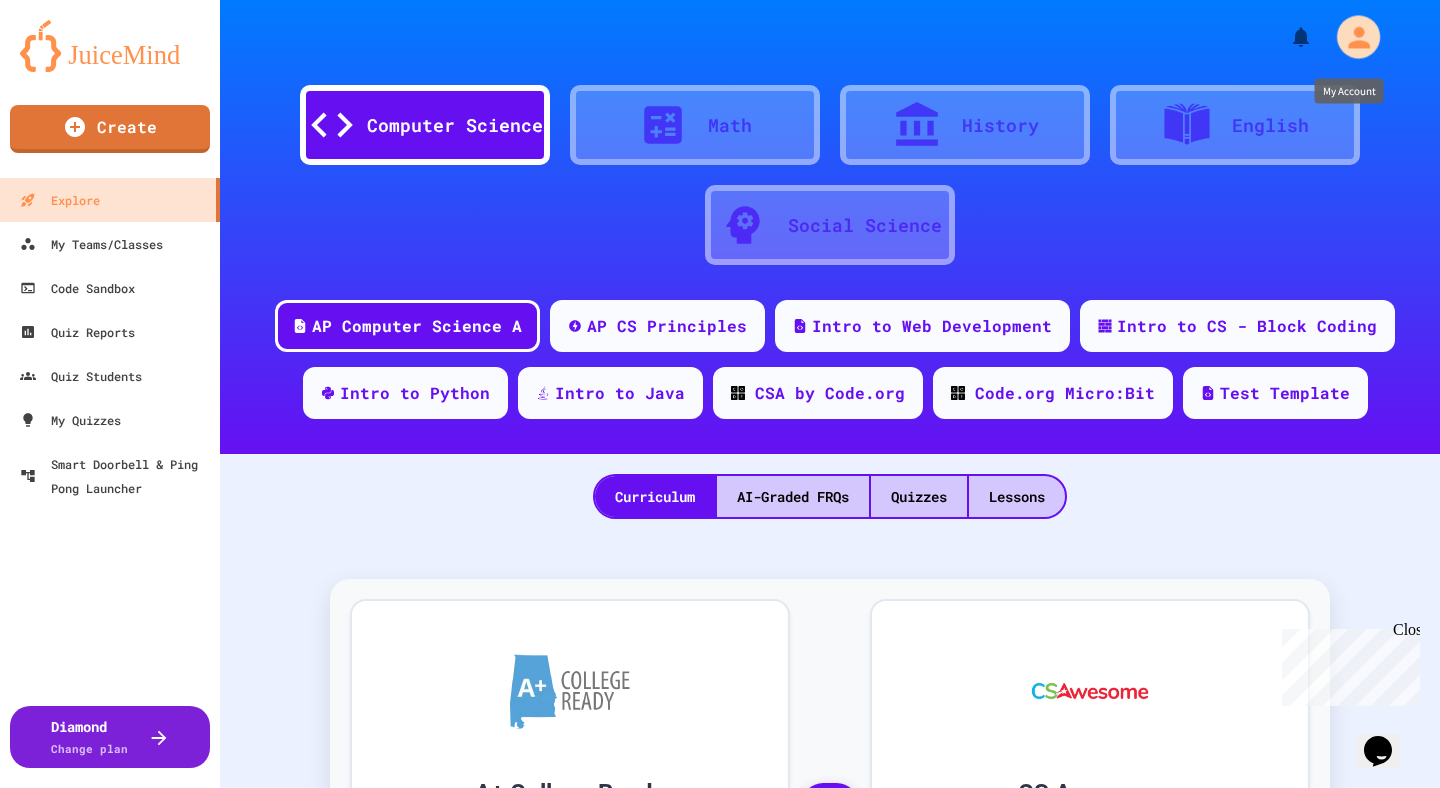 click at bounding box center [1358, 36] 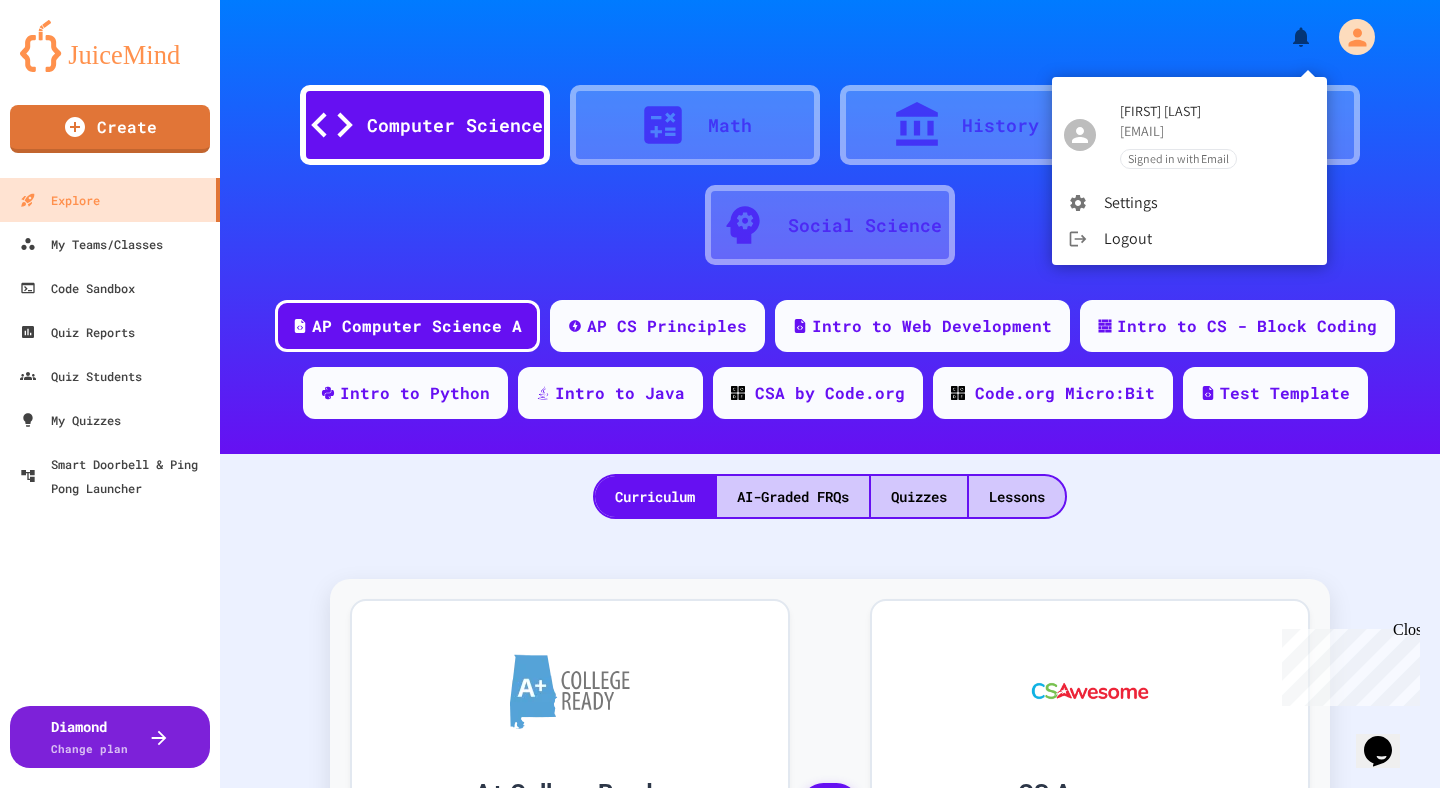 click at bounding box center (720, 394) 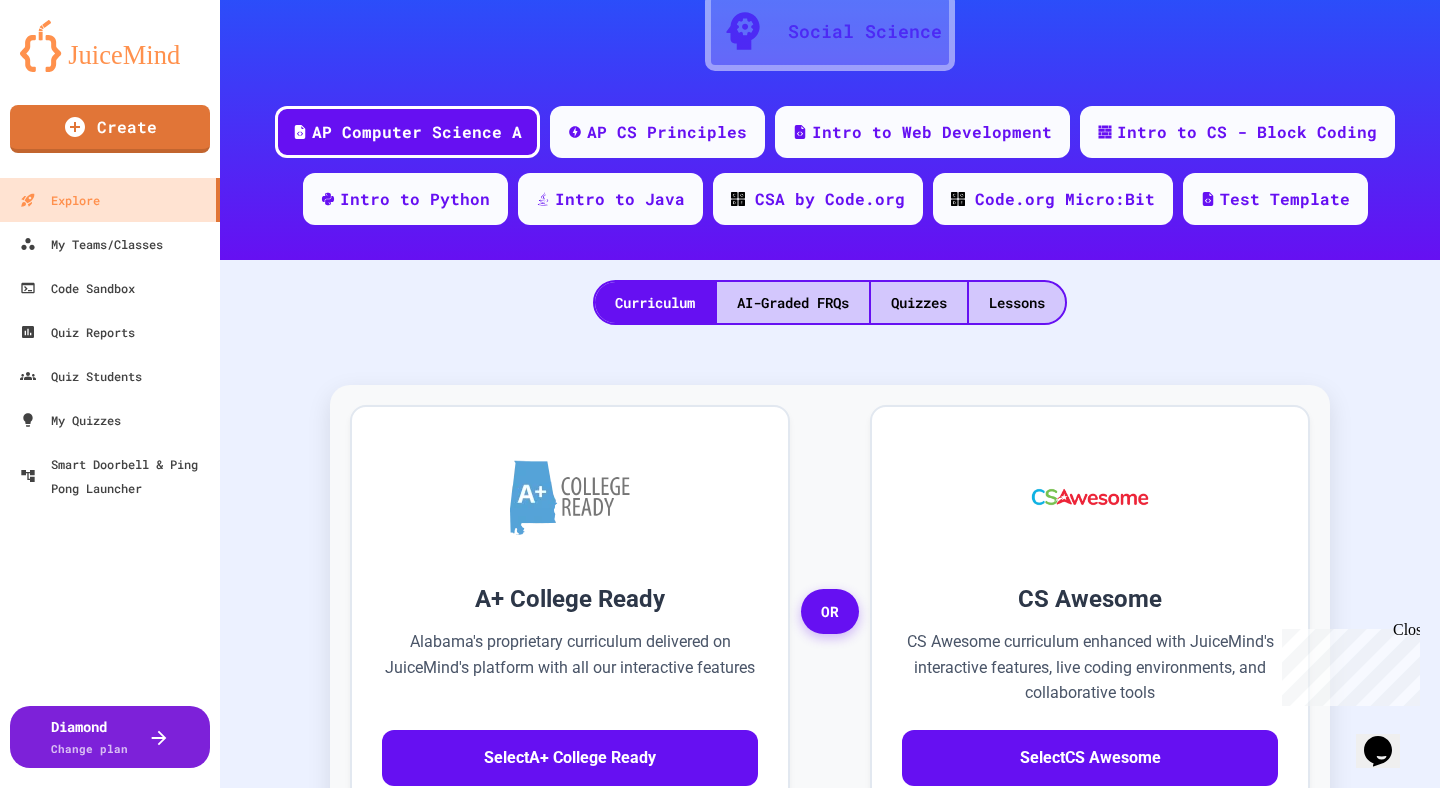 scroll, scrollTop: 129, scrollLeft: 0, axis: vertical 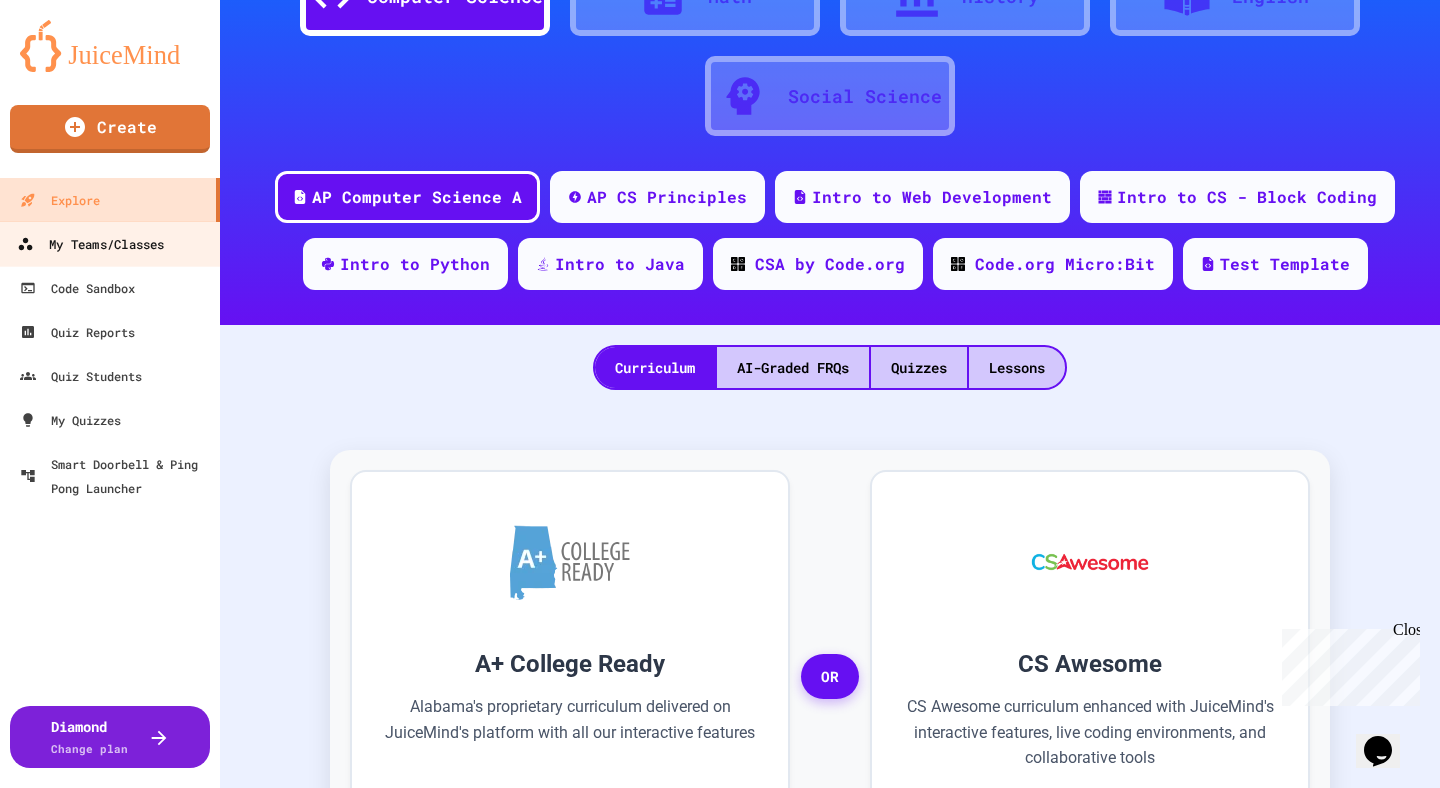 click on "My Teams/Classes" at bounding box center (90, 244) 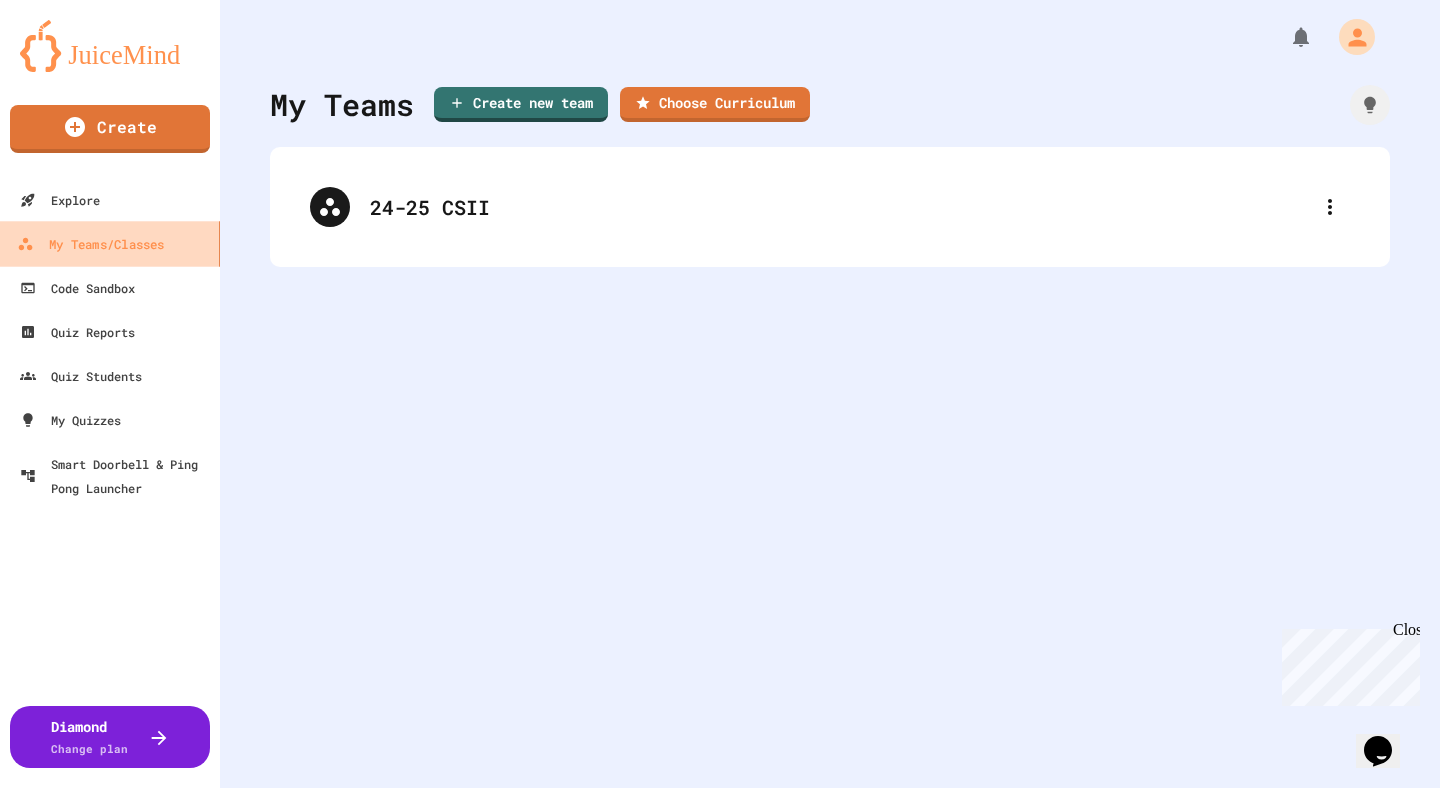 scroll, scrollTop: 0, scrollLeft: 0, axis: both 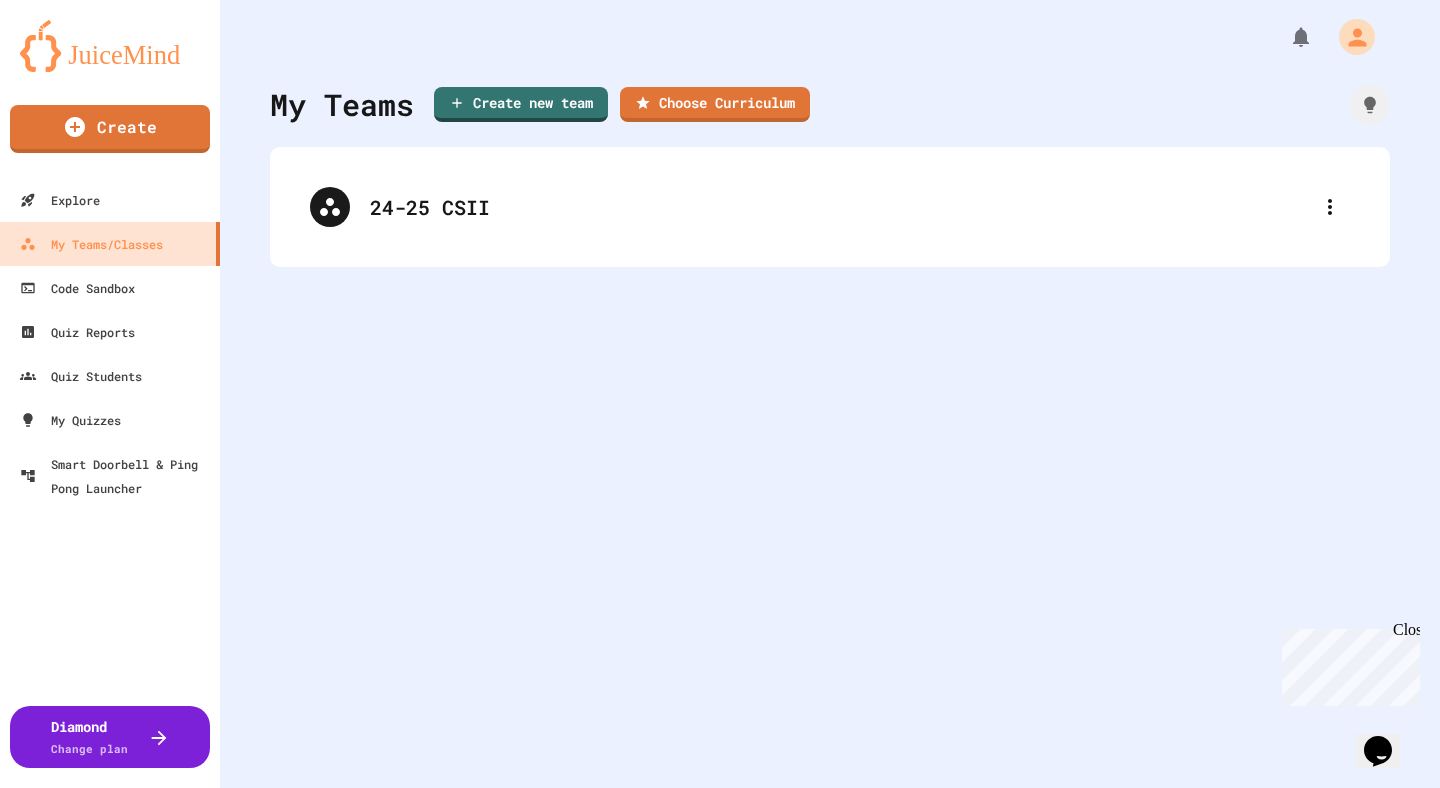 click on "My Teams Create new team Choose Curriculum 24-25 CSII" at bounding box center [830, 394] 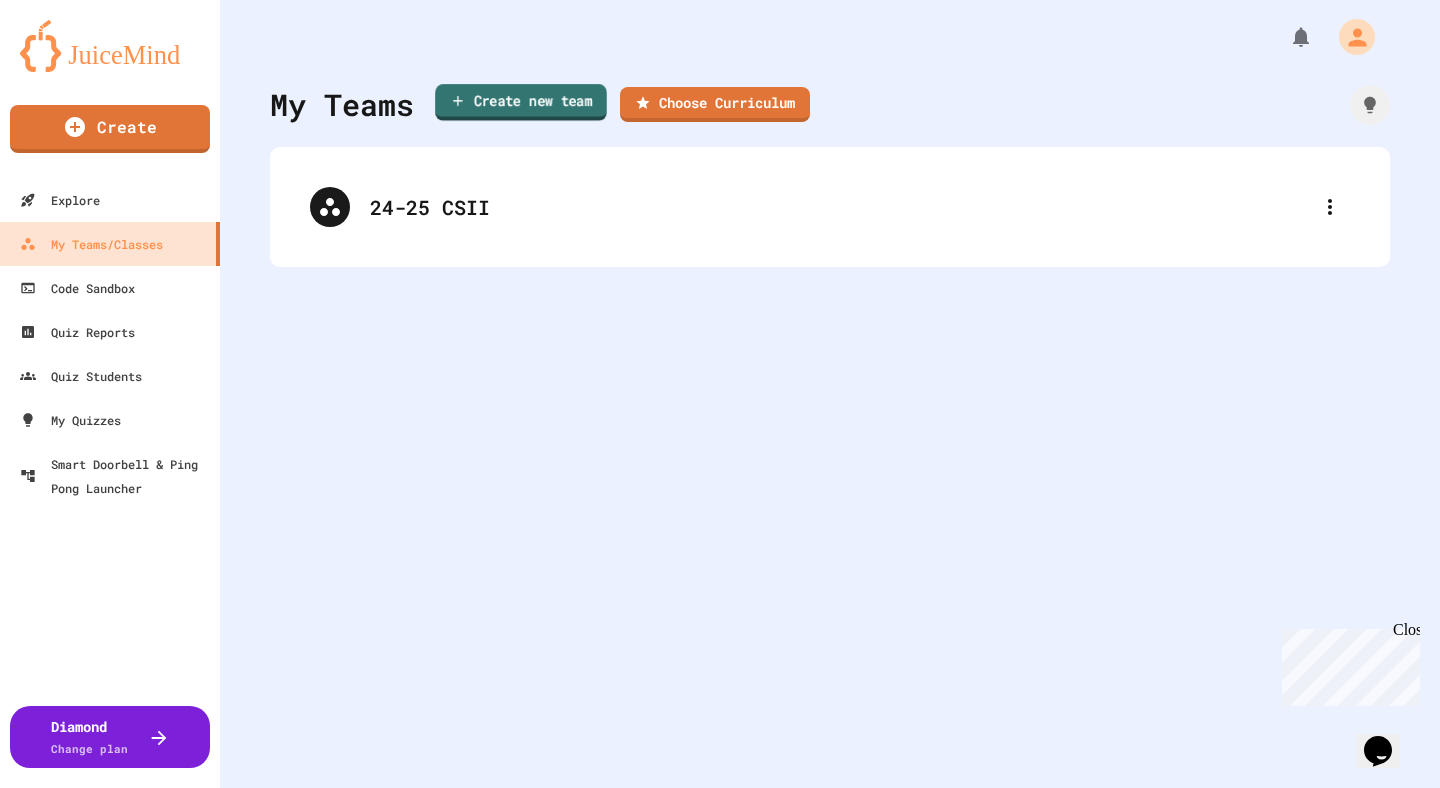 click on "Create new team" at bounding box center [521, 102] 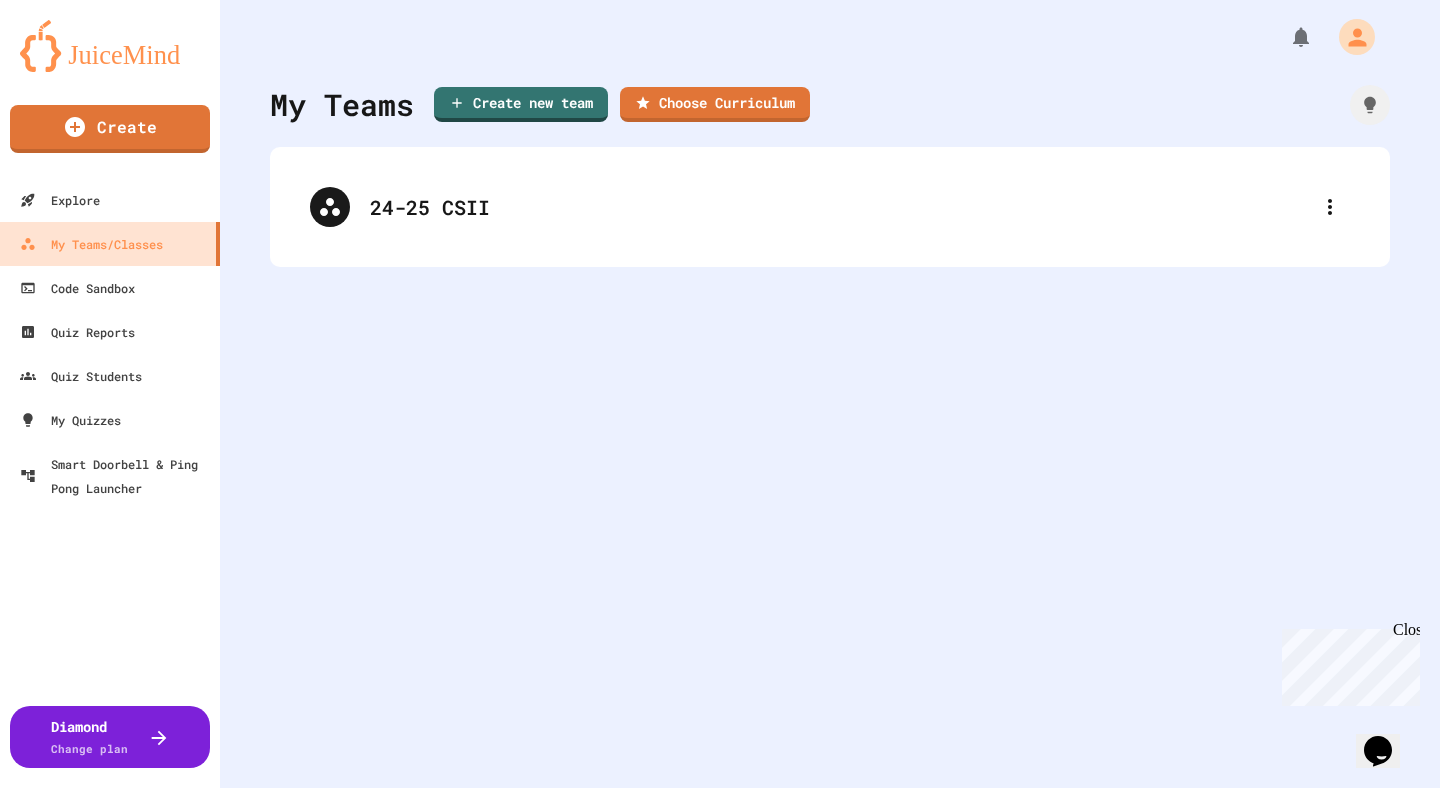click at bounding box center [720, 990] 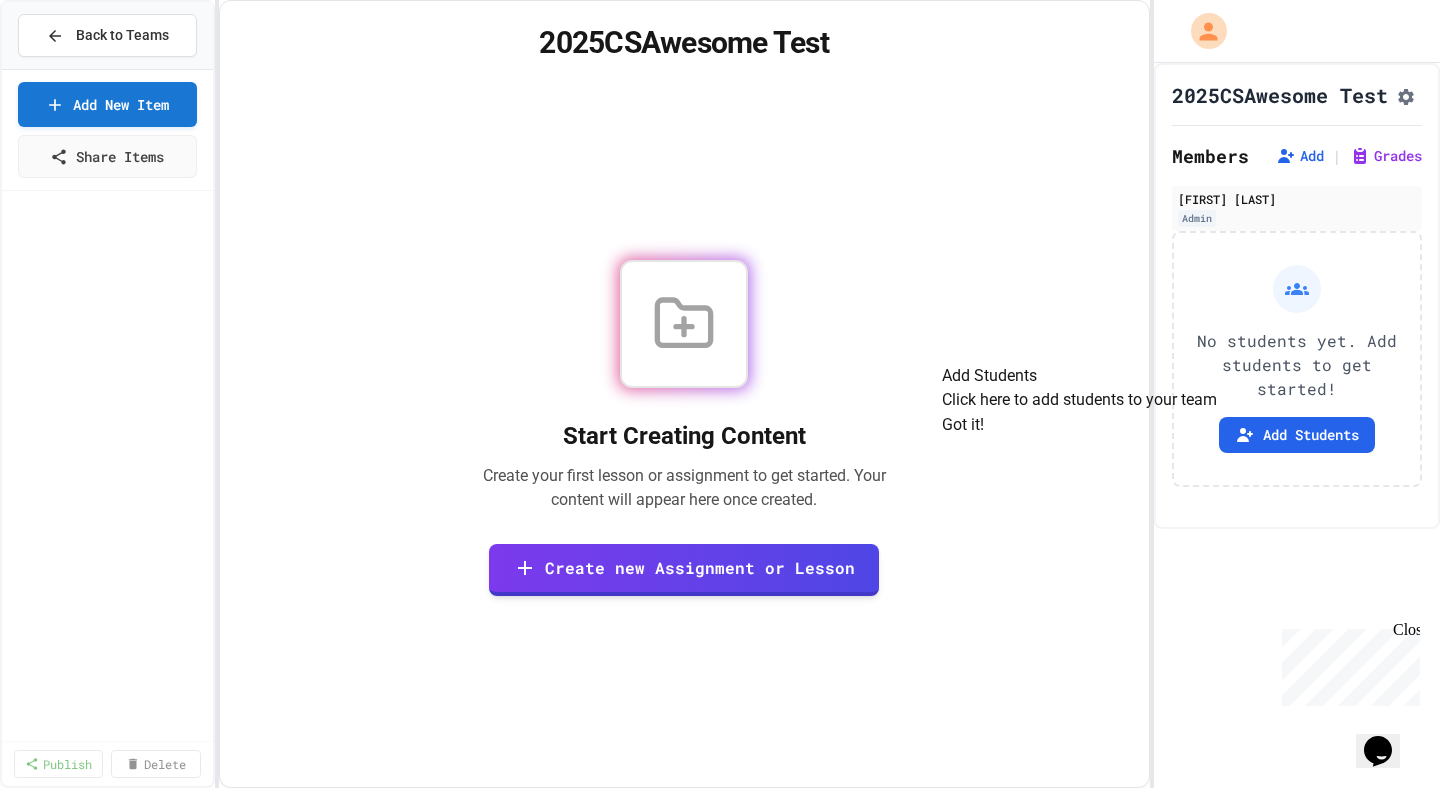 click on "Got it!" at bounding box center (963, 425) 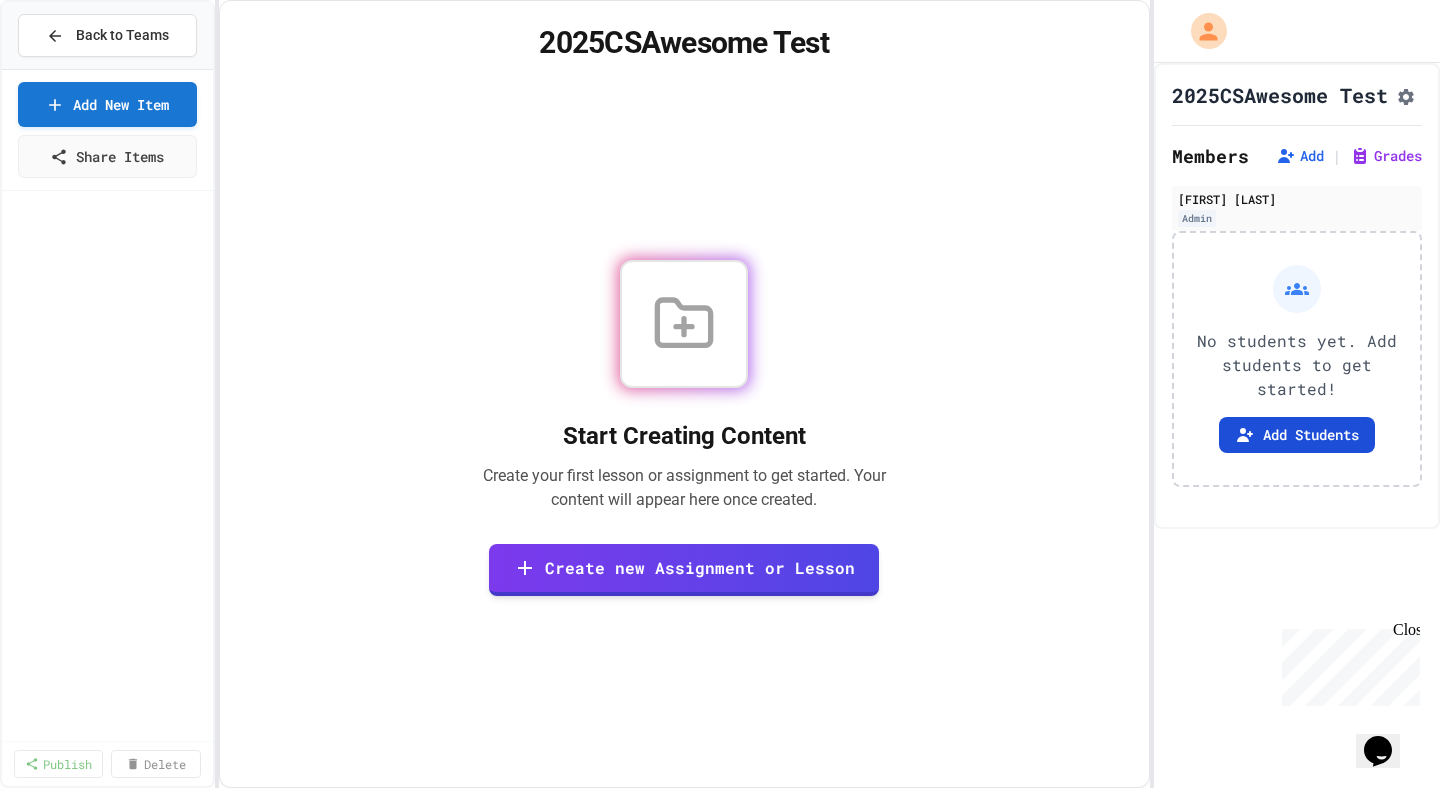 click on "Add Students" at bounding box center [1297, 435] 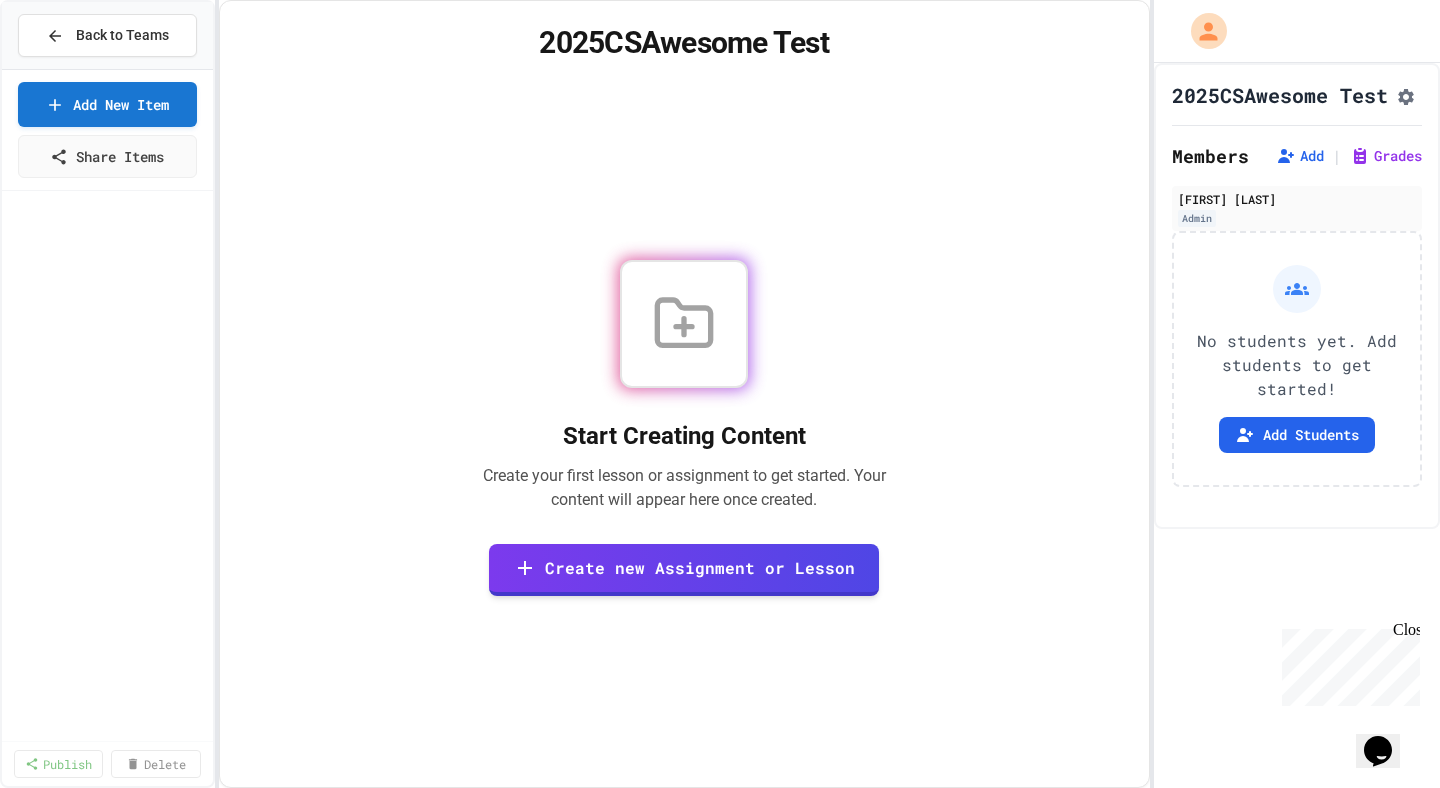 click on "Copy" at bounding box center (926, 905) 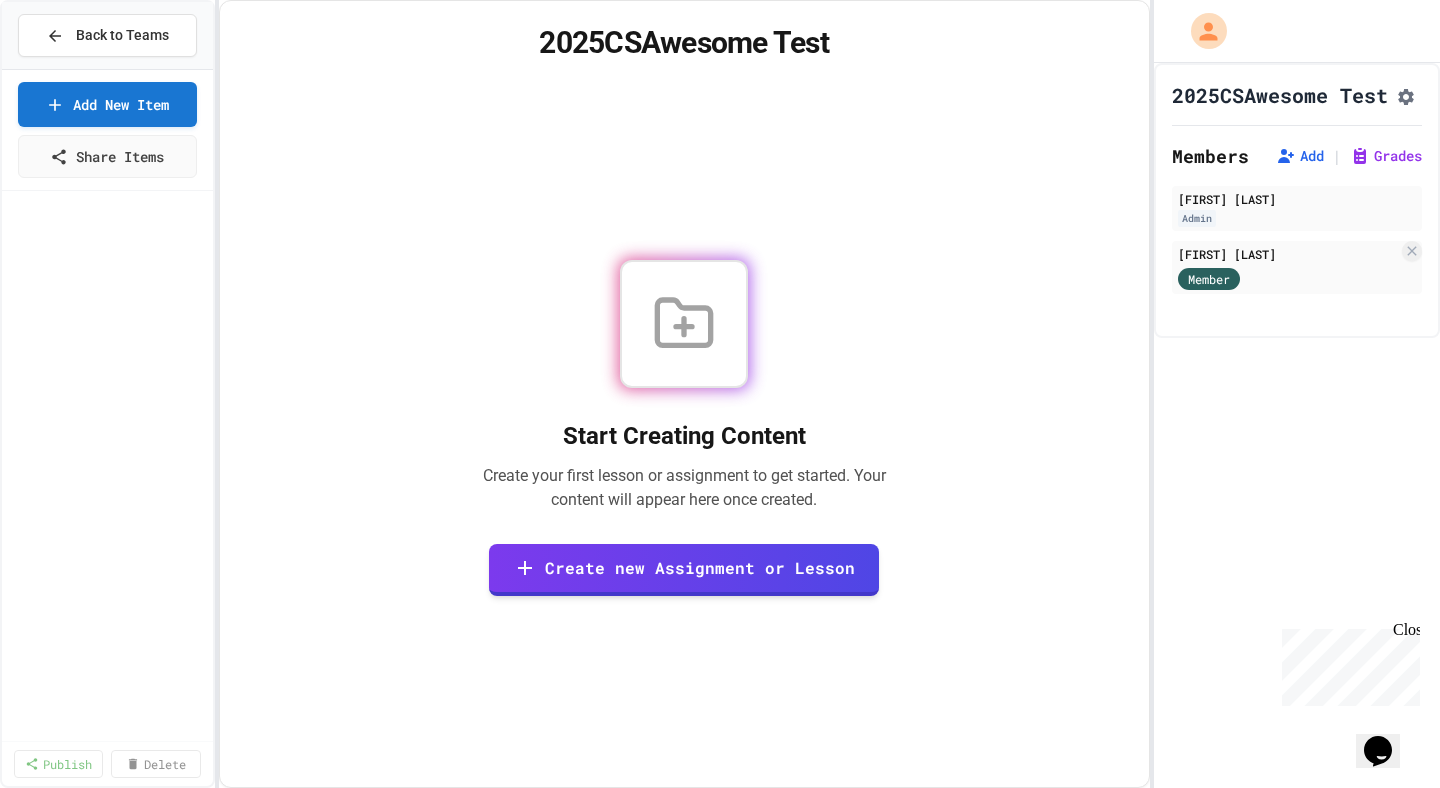 click 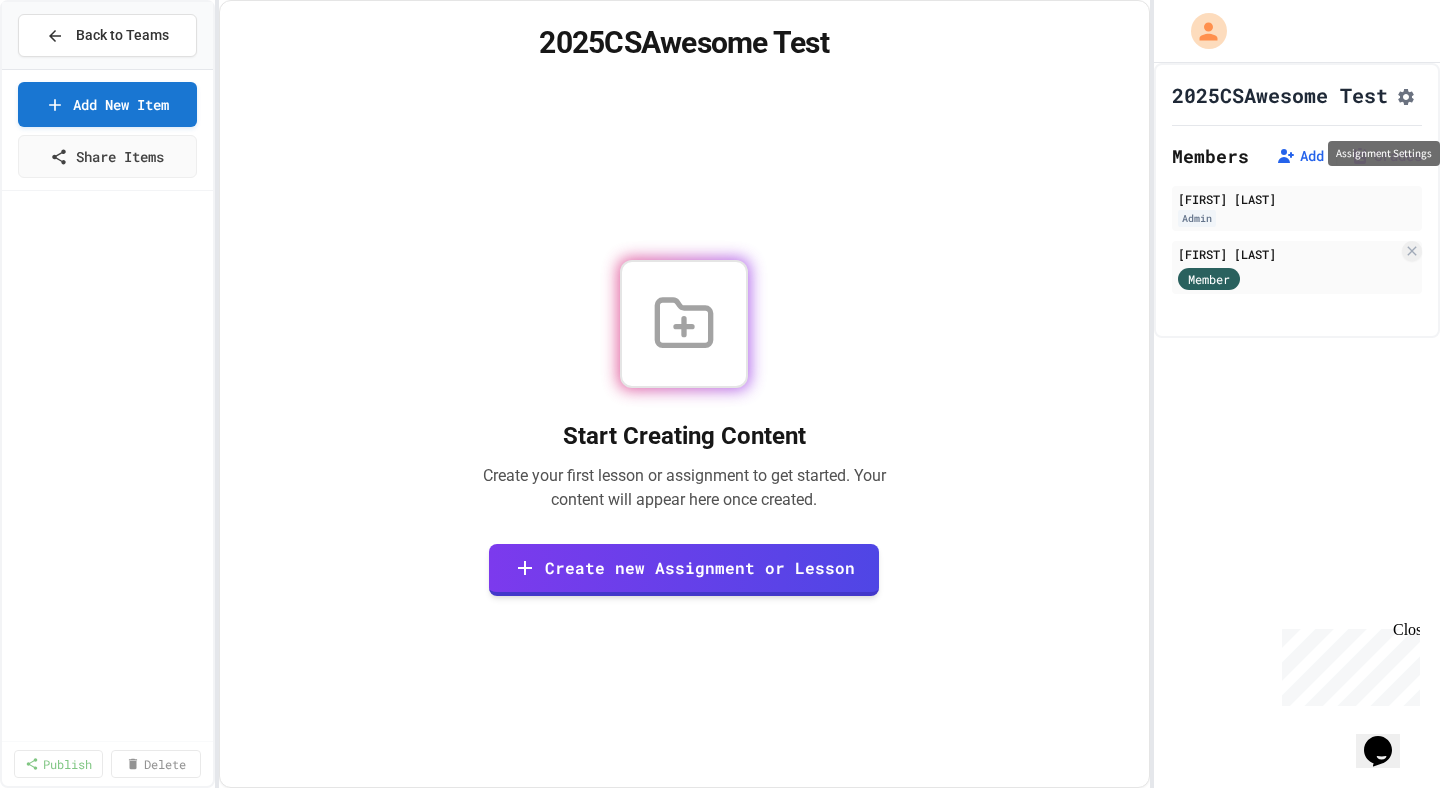 click 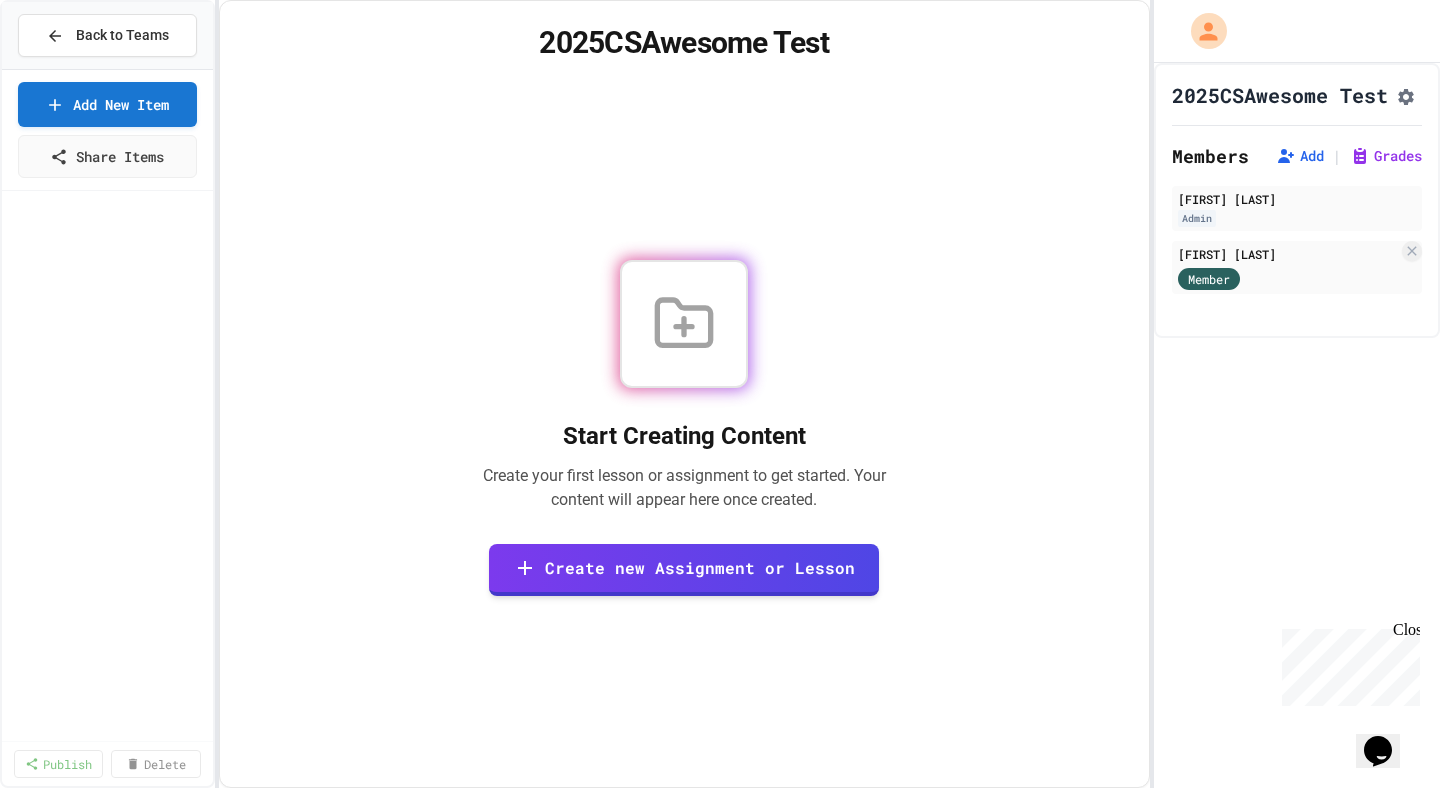 click on "**********" at bounding box center (720, 1007) 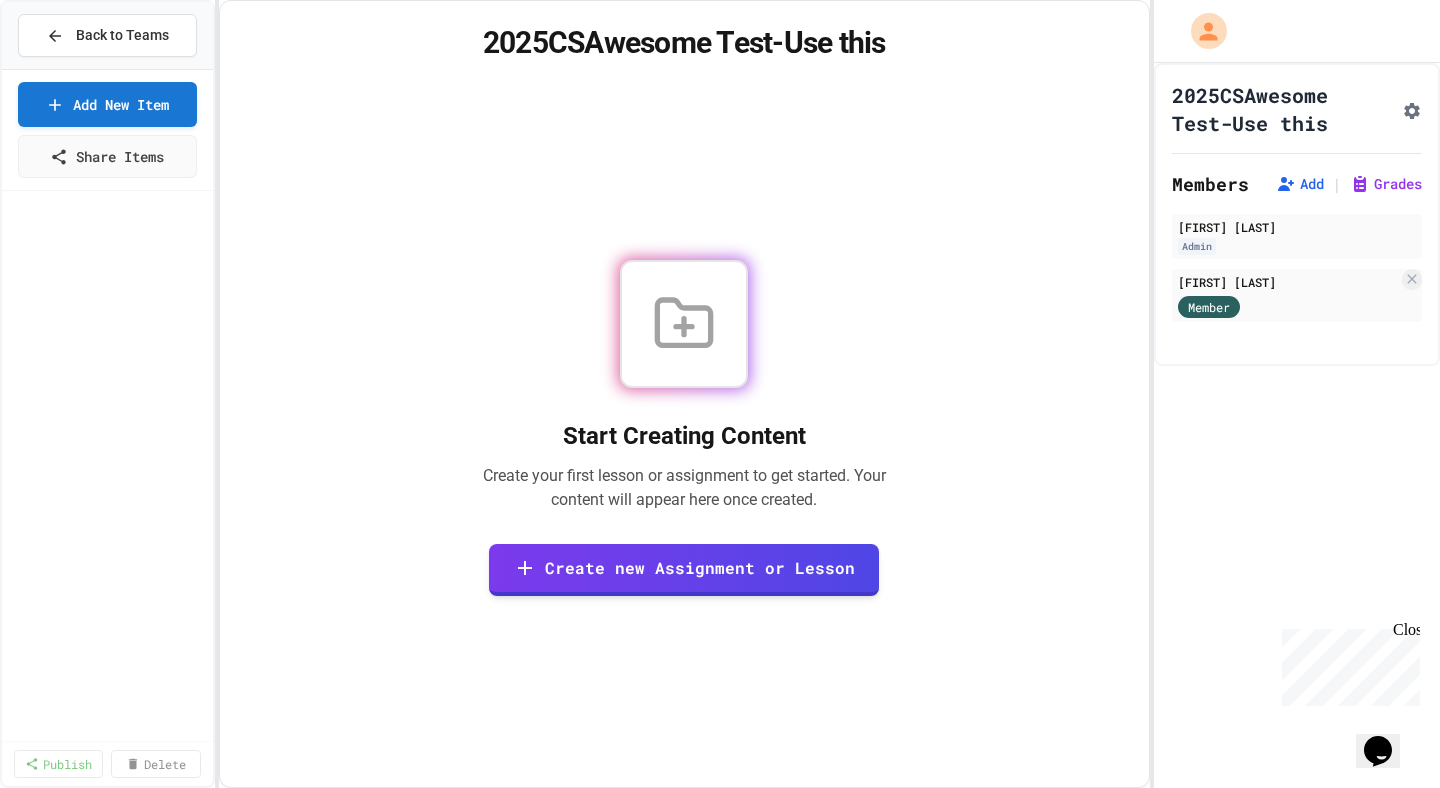 click 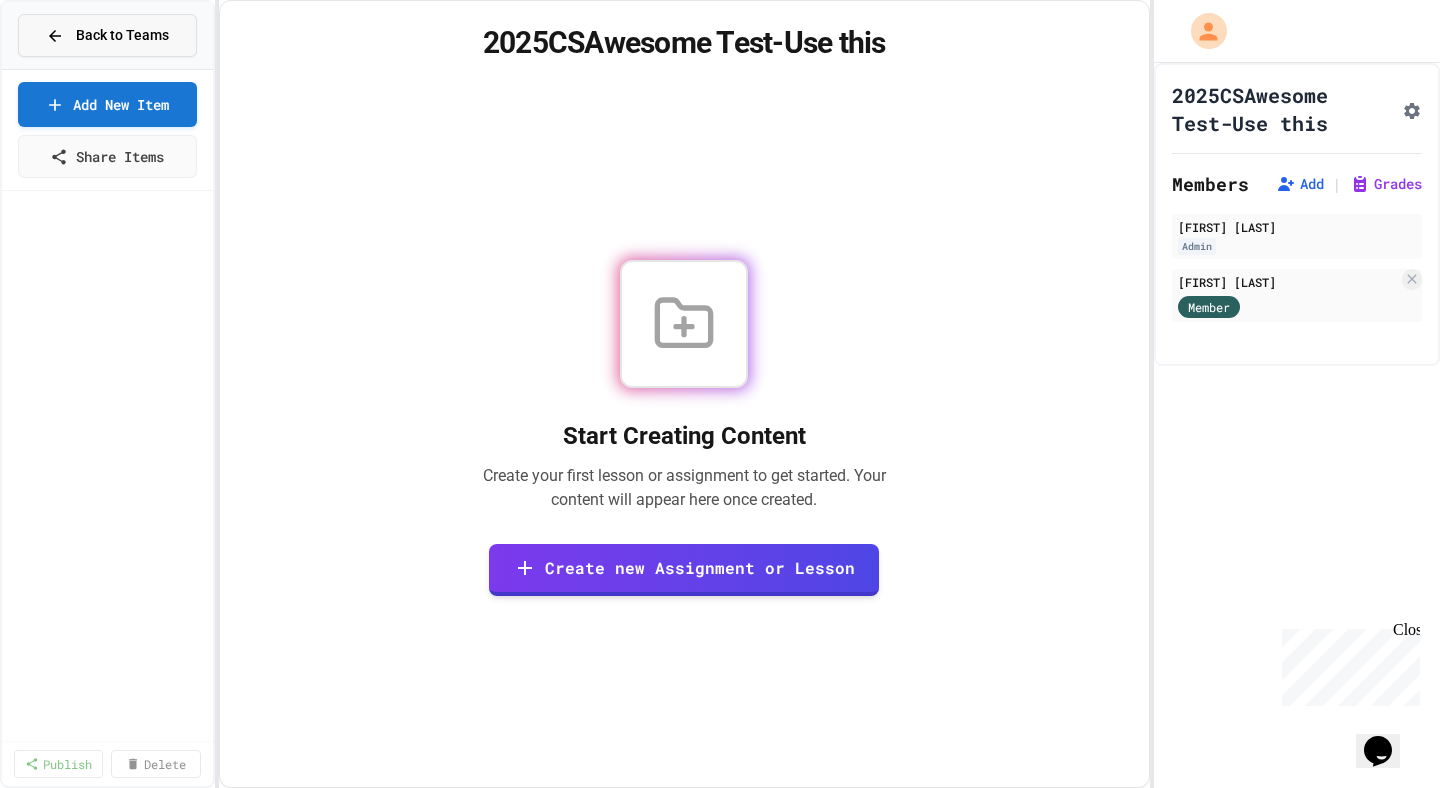 click on "Back to Teams" at bounding box center (122, 35) 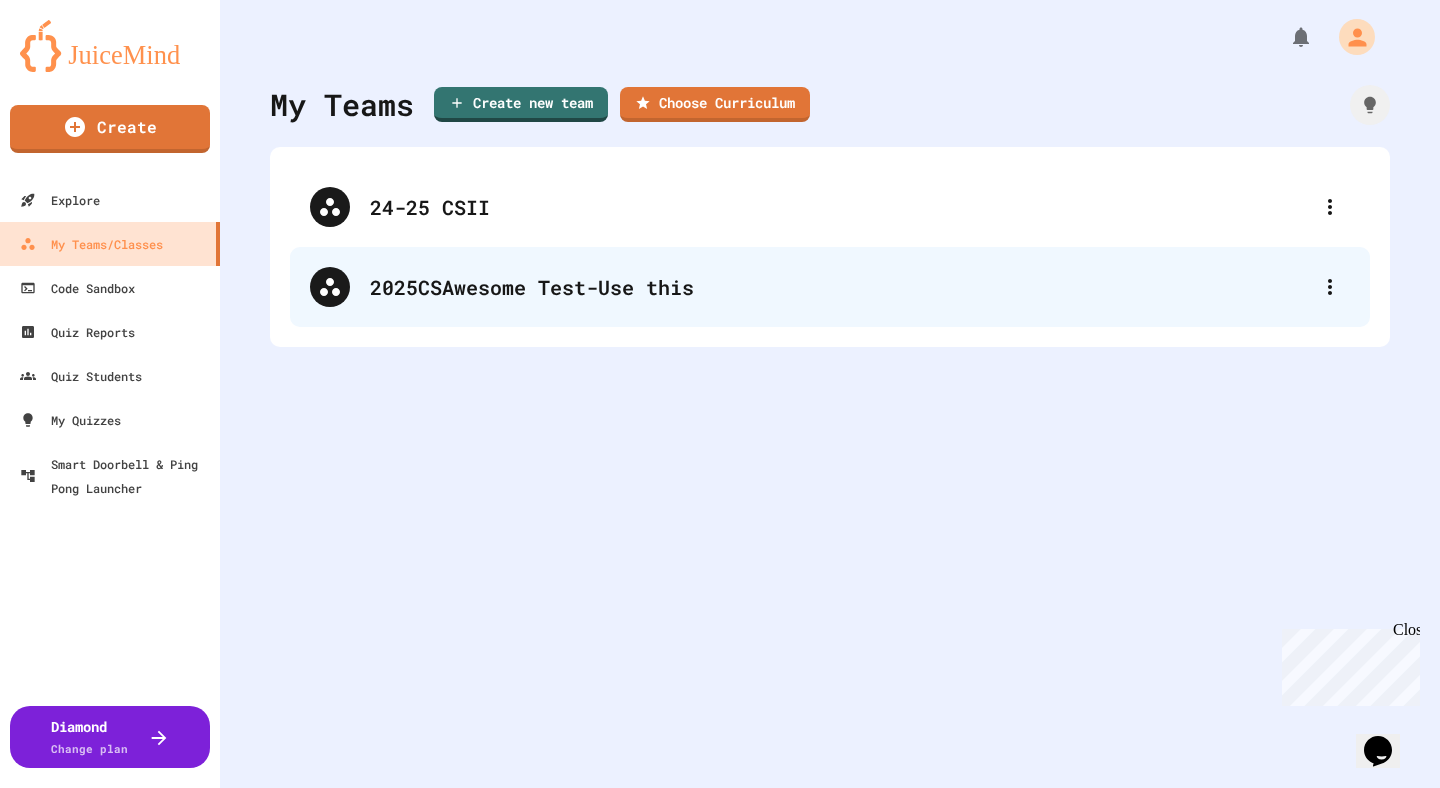click on "2025CSAwesome Test-Use this" at bounding box center (840, 287) 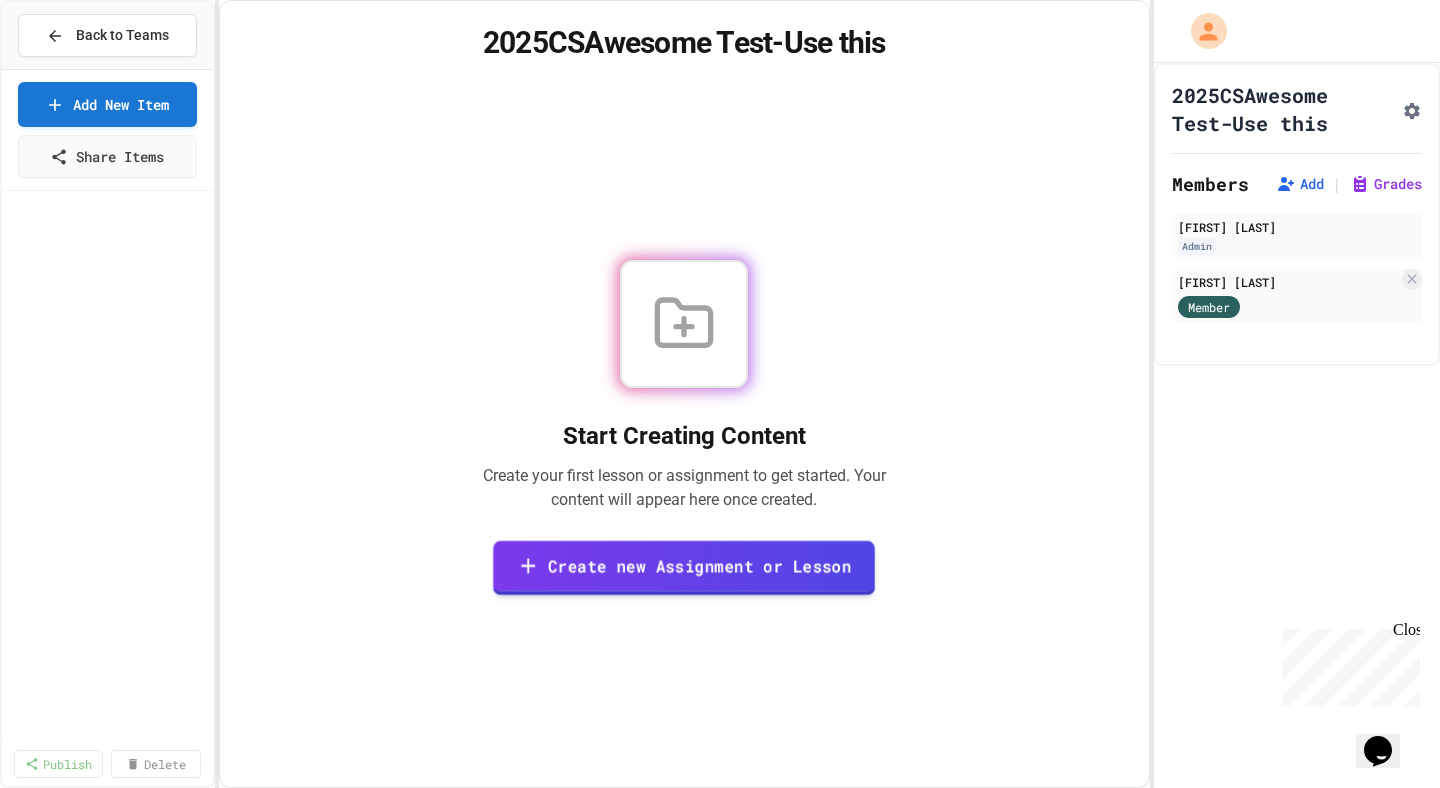 click on "Create new Assignment or Lesson" at bounding box center [684, 568] 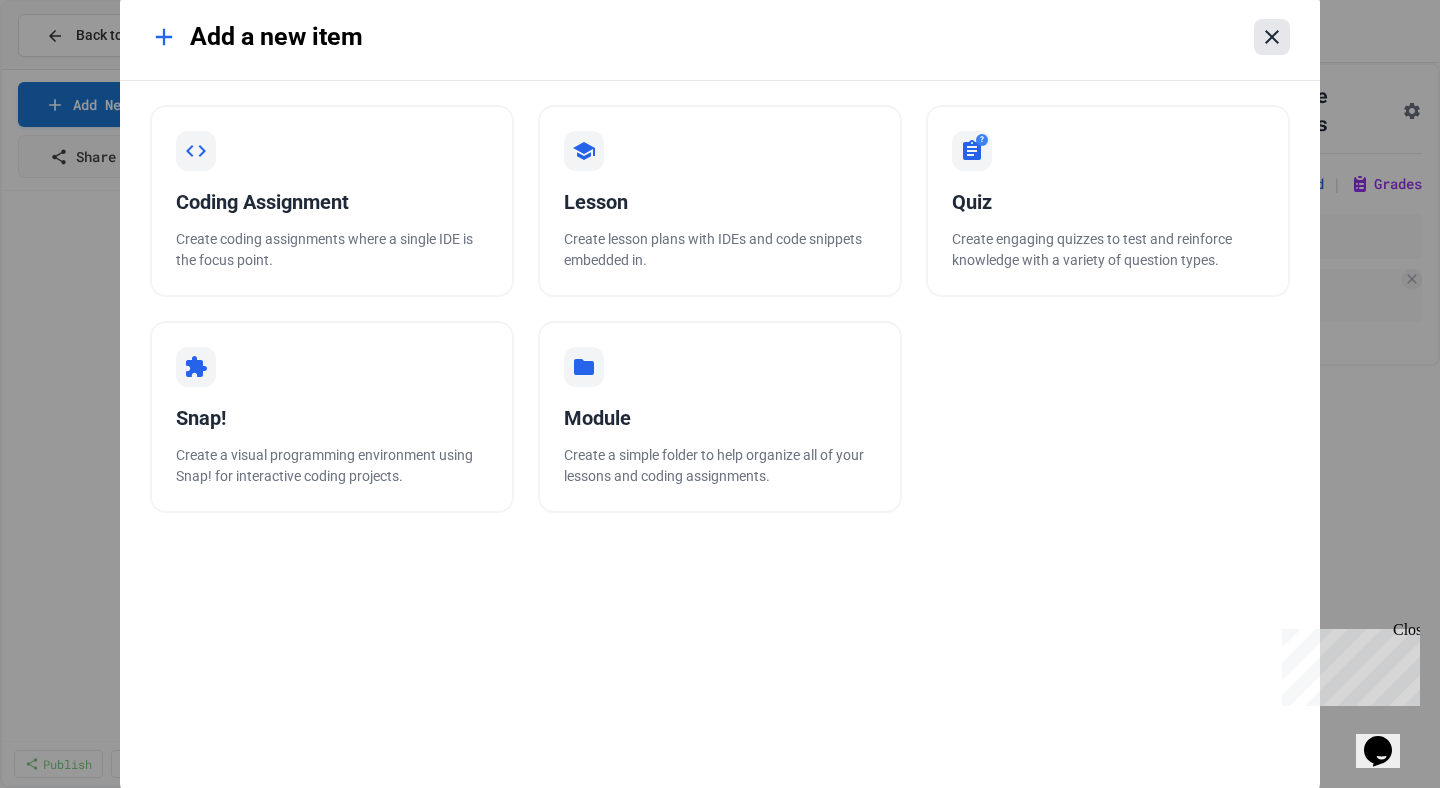 click 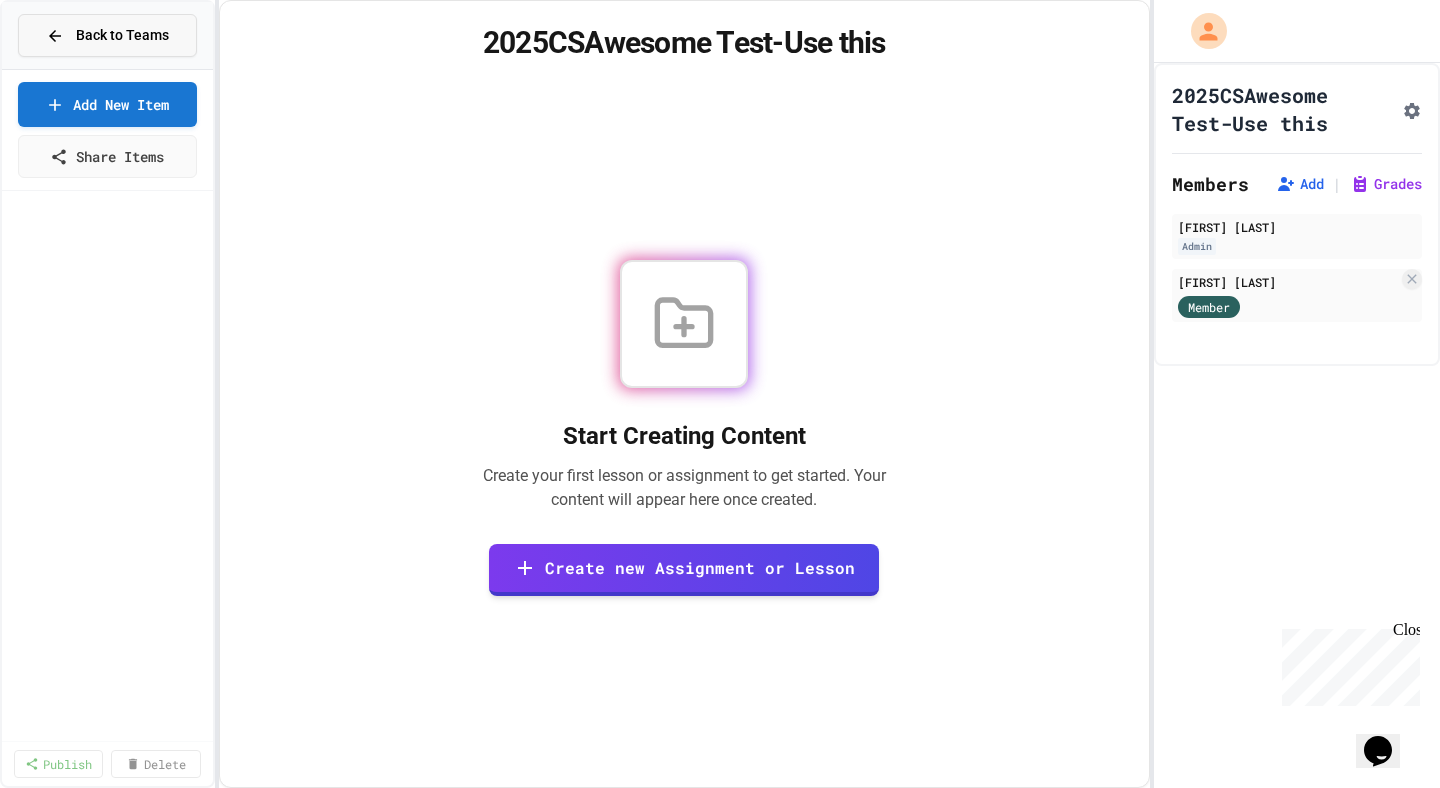 click on "Back to Teams" at bounding box center [122, 35] 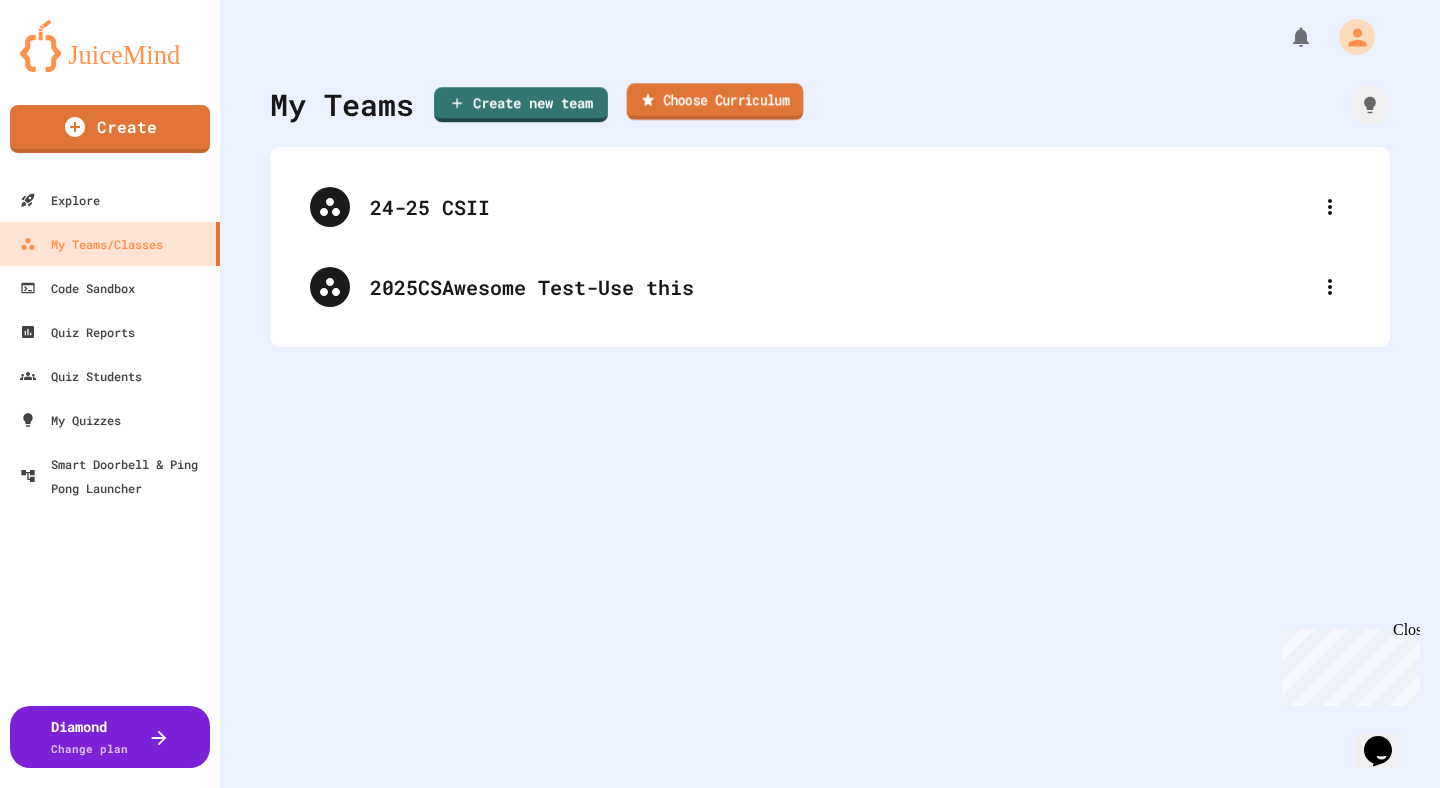 click on "Choose Curriculum" at bounding box center (715, 101) 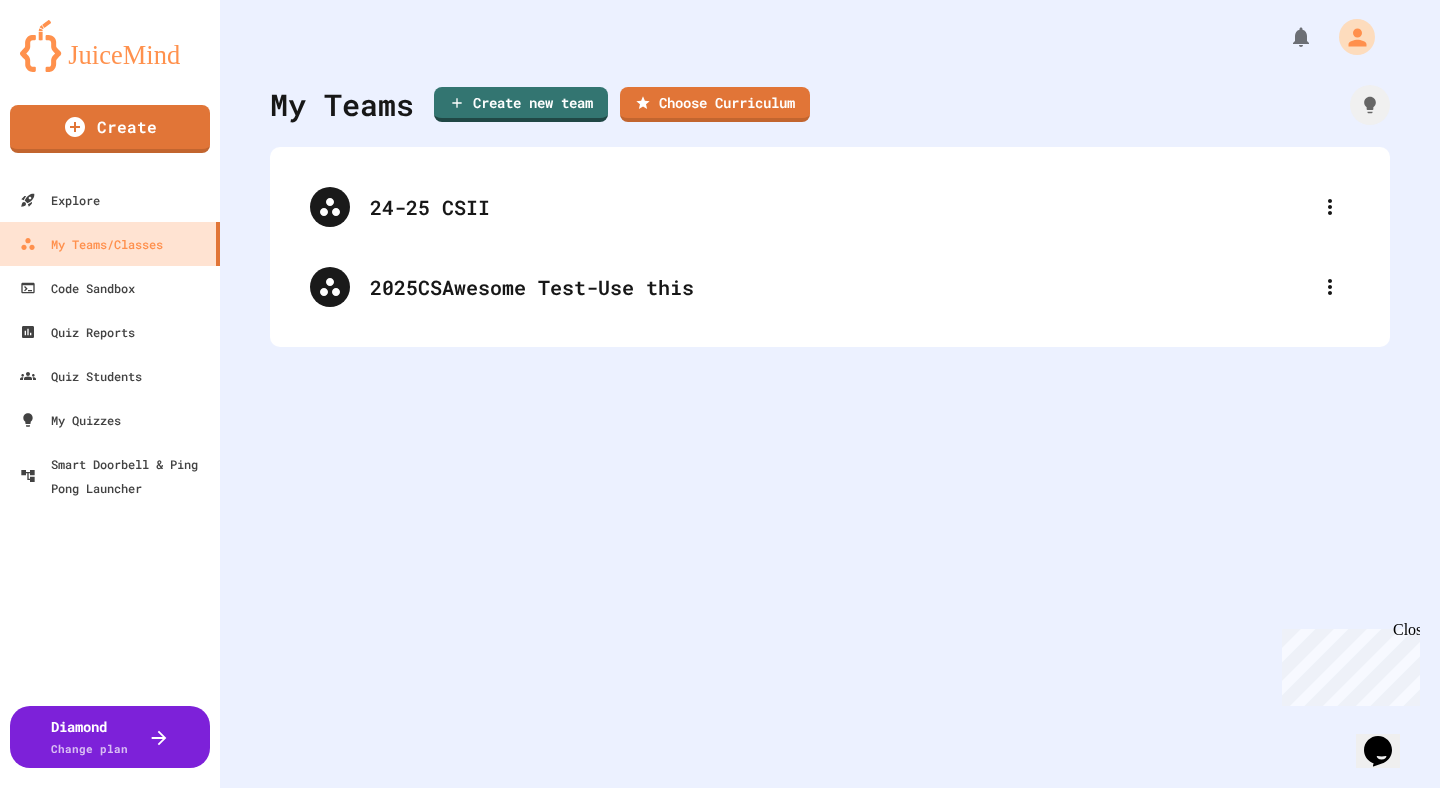 scroll, scrollTop: 85, scrollLeft: 0, axis: vertical 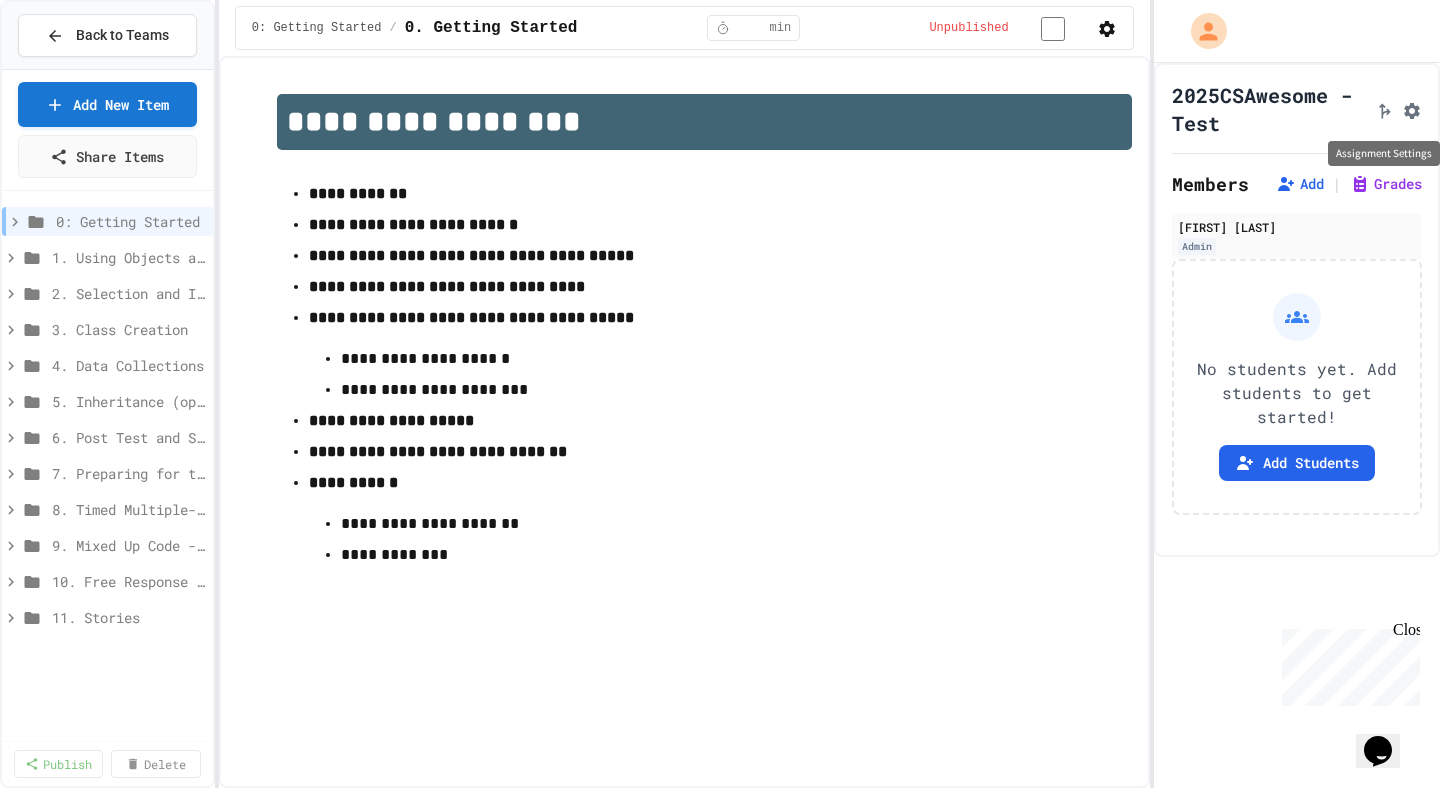 click 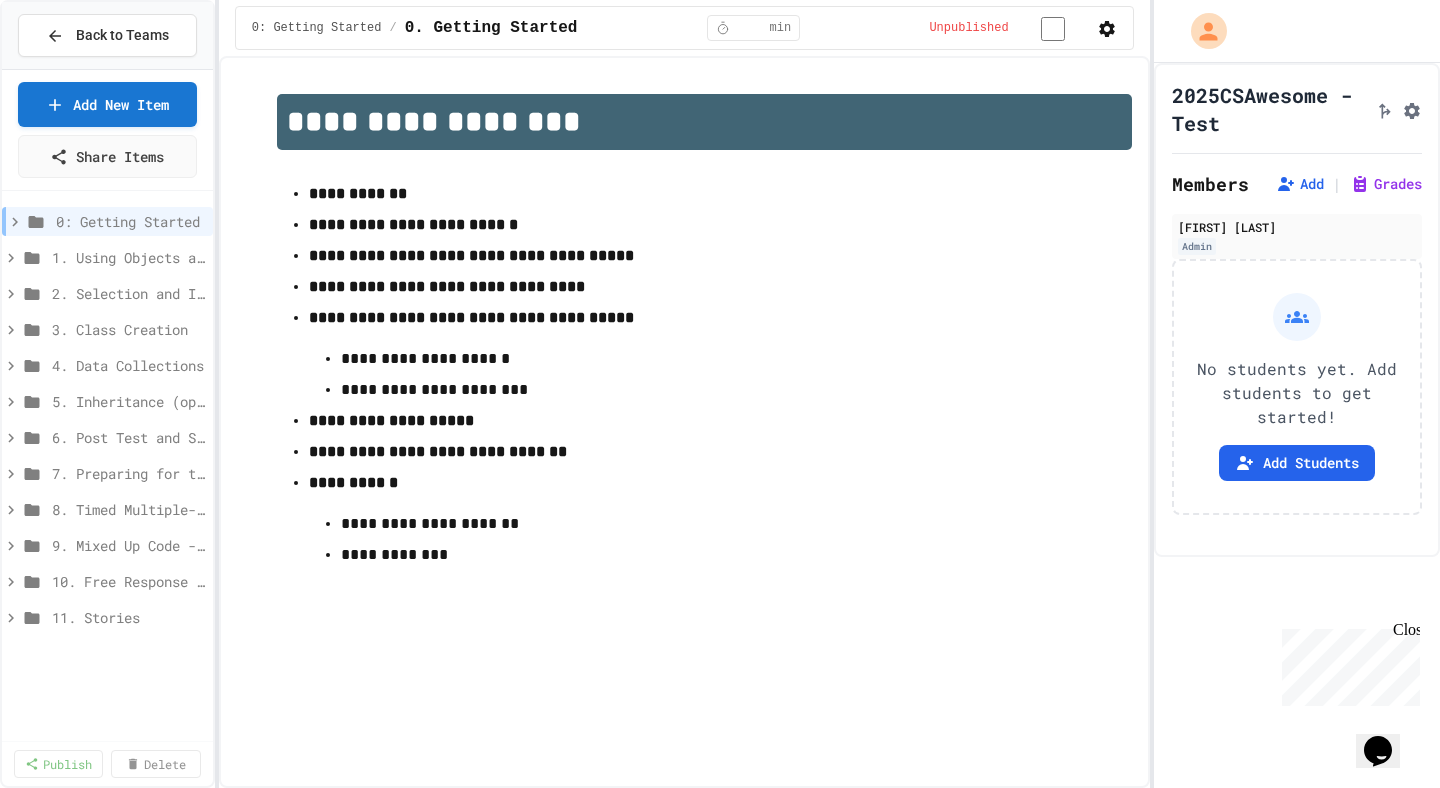 click 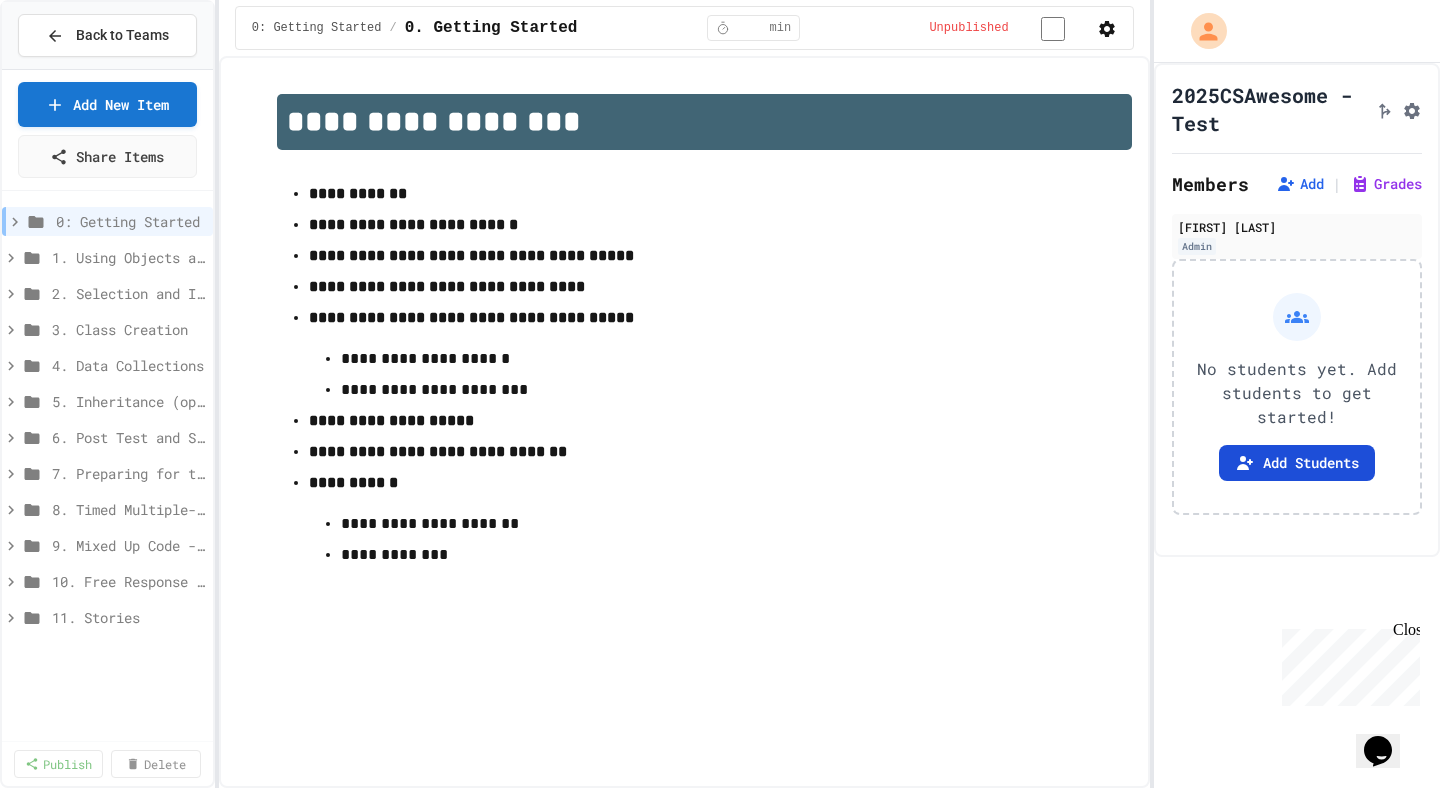 click on "Add Students" at bounding box center (1297, 463) 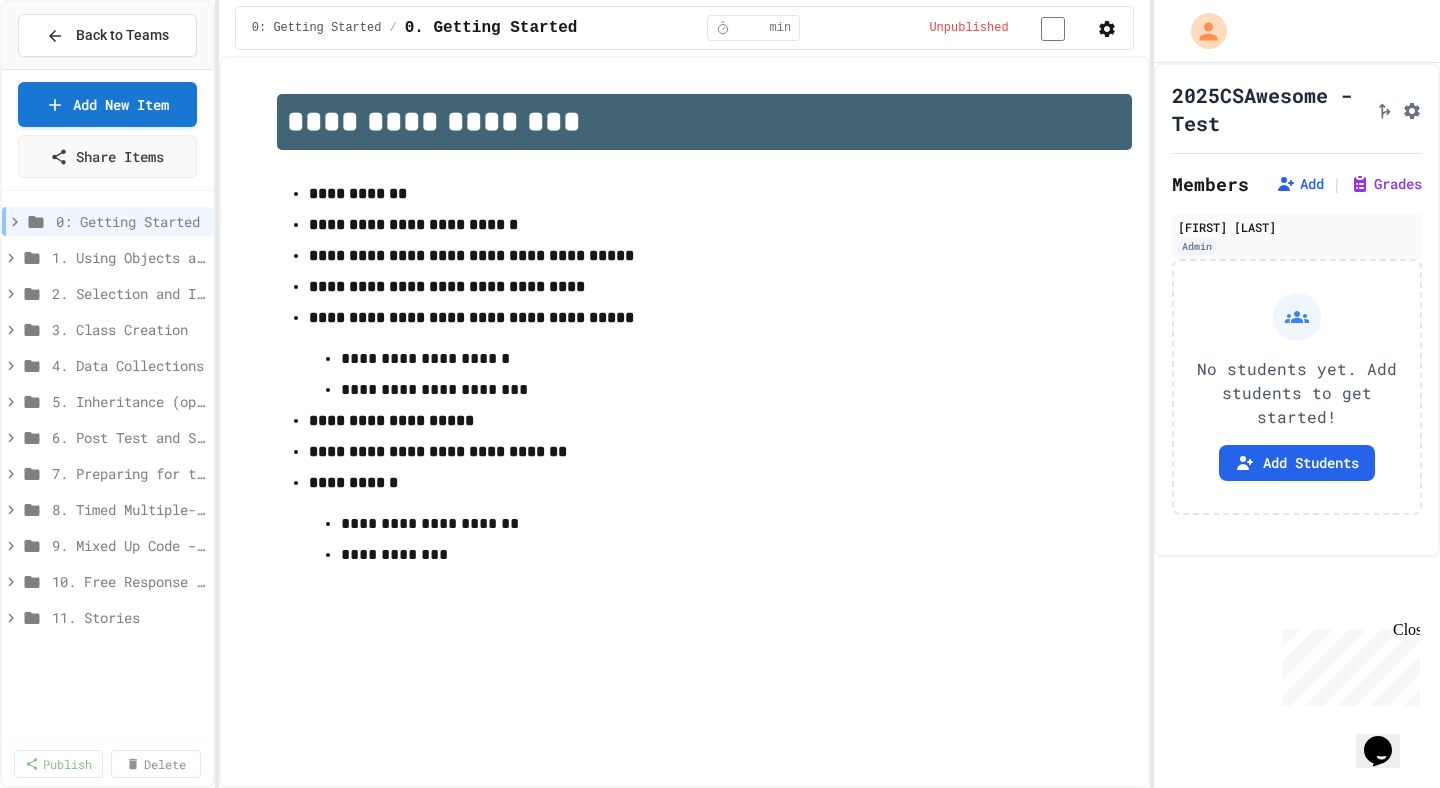 click on "Copy" at bounding box center [925, 905] 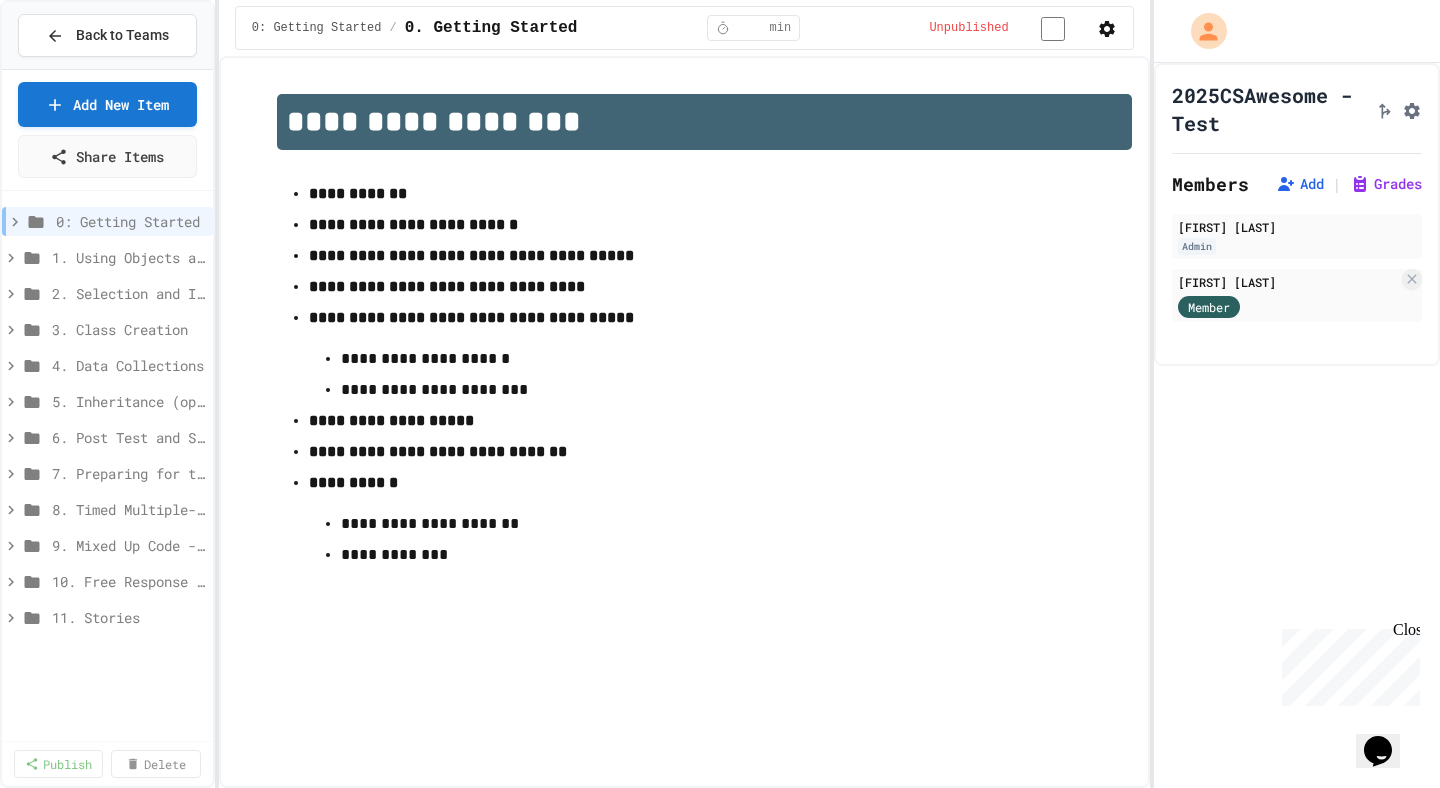 click 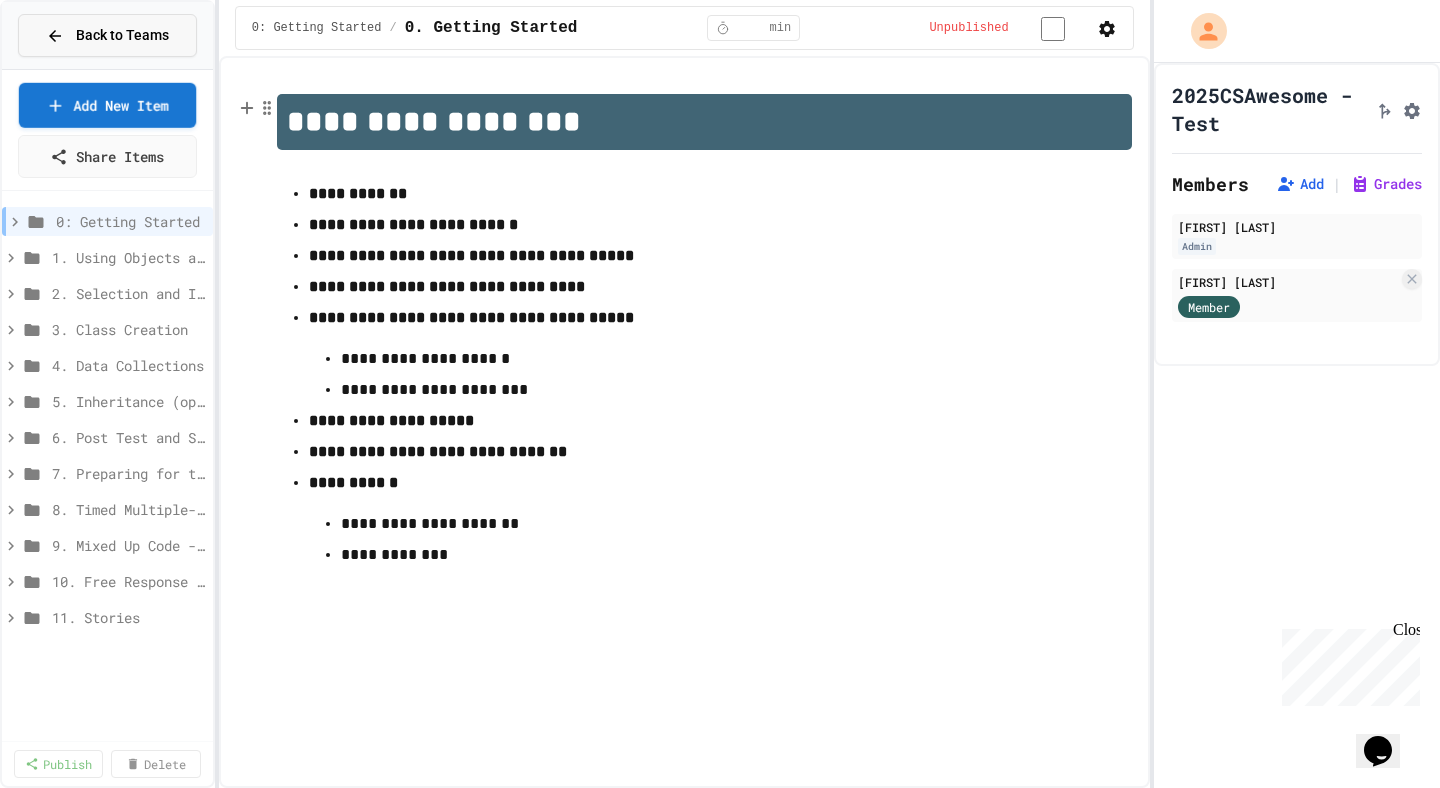 click on "Back to Teams" at bounding box center [122, 35] 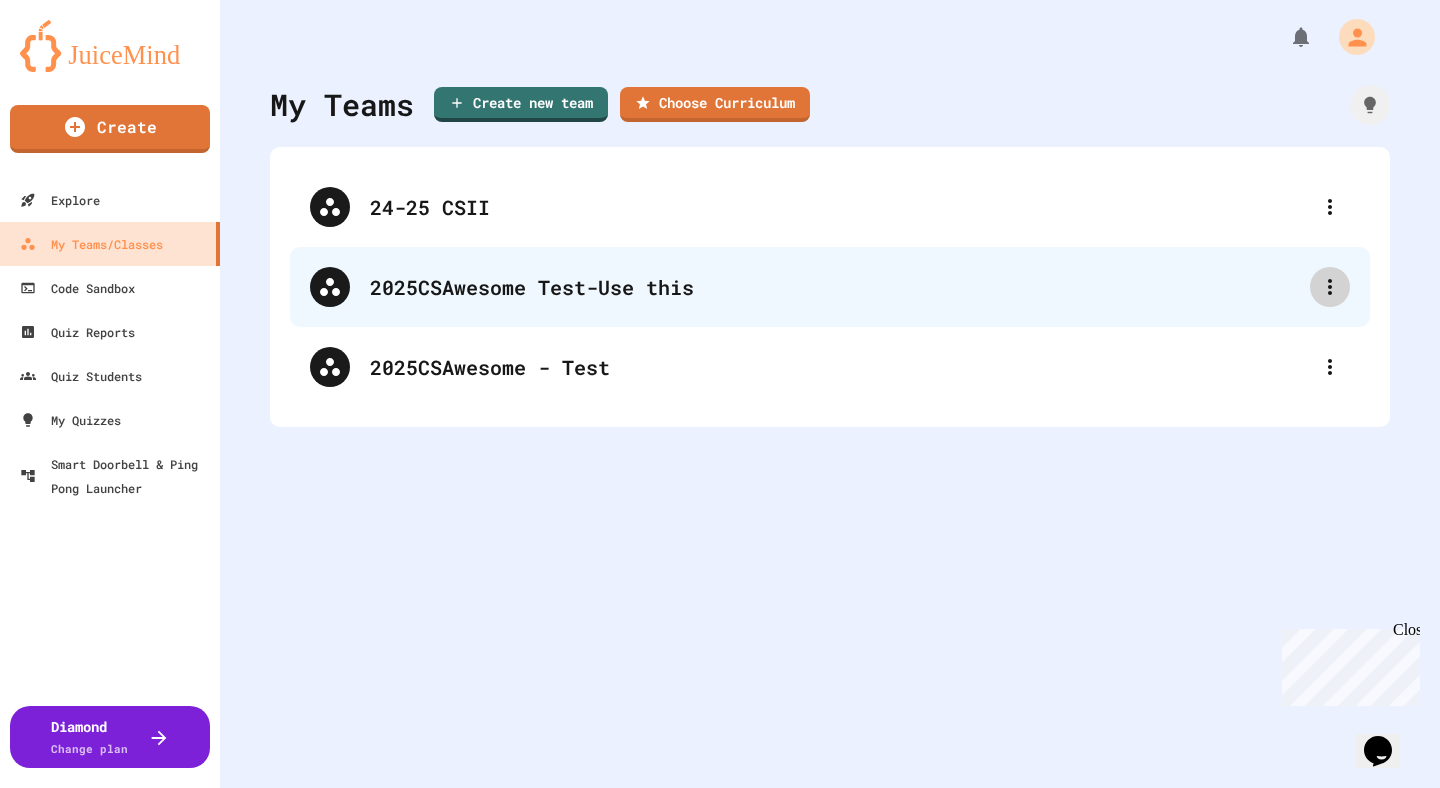click at bounding box center [1330, 287] 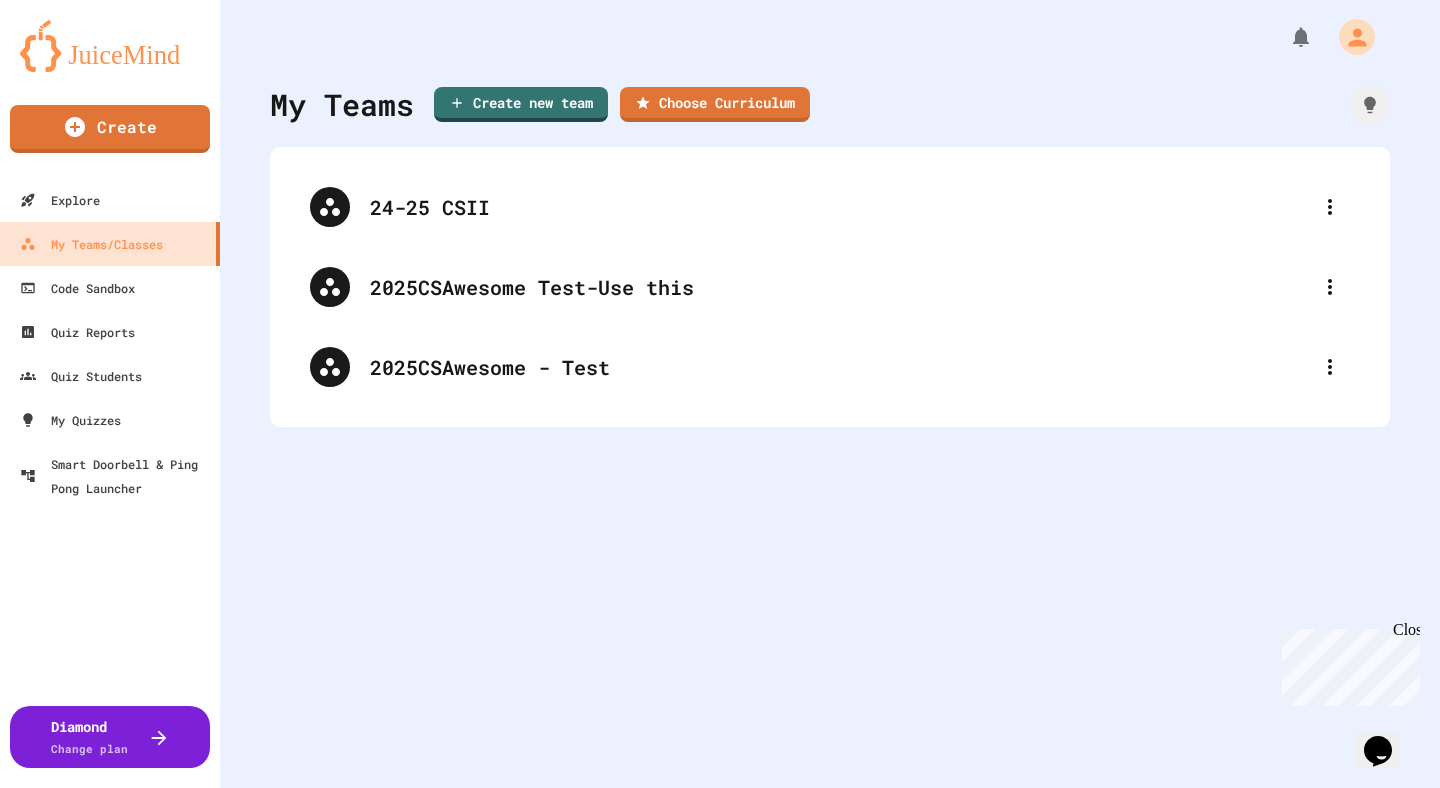click on "Delete Team" at bounding box center (720, 850) 